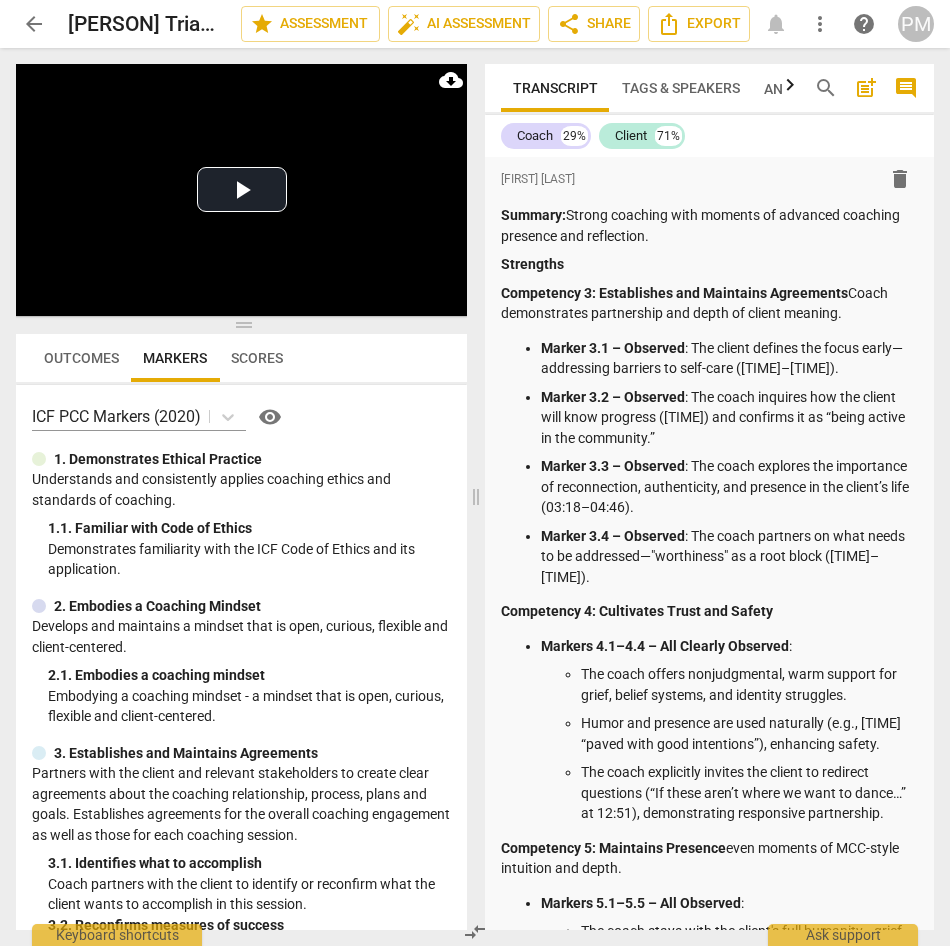scroll, scrollTop: 0, scrollLeft: 0, axis: both 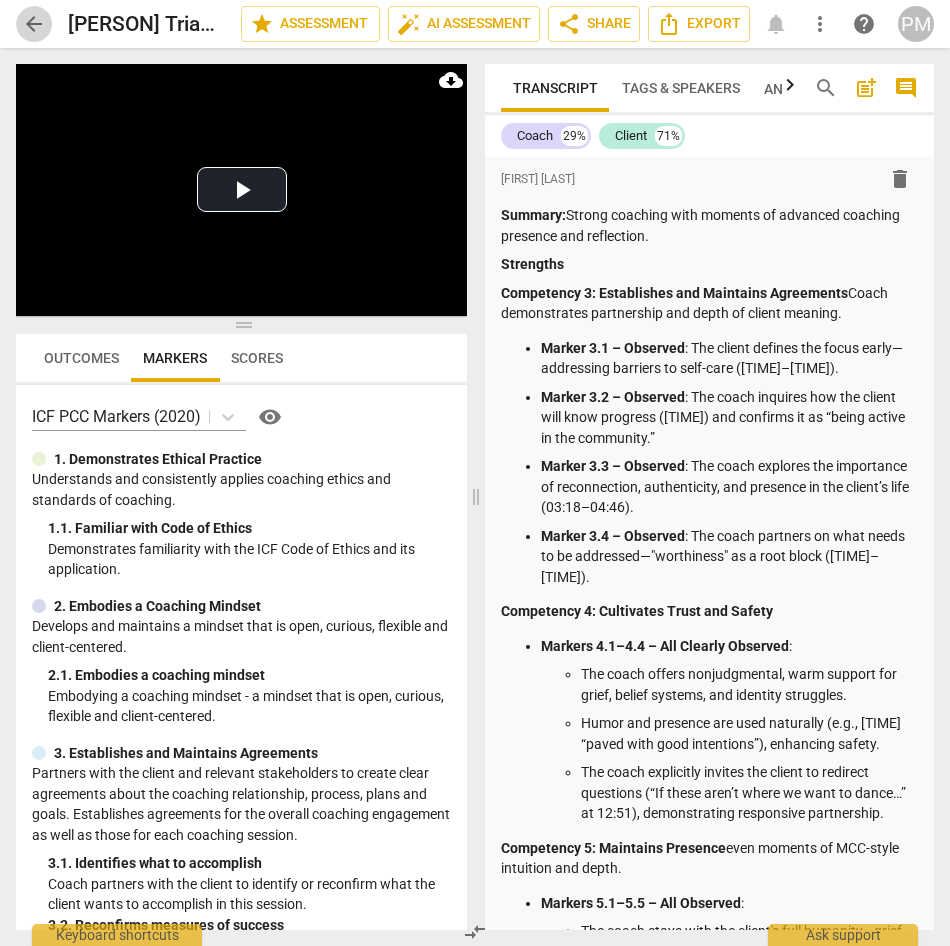 click on "arrow_back" at bounding box center [34, 24] 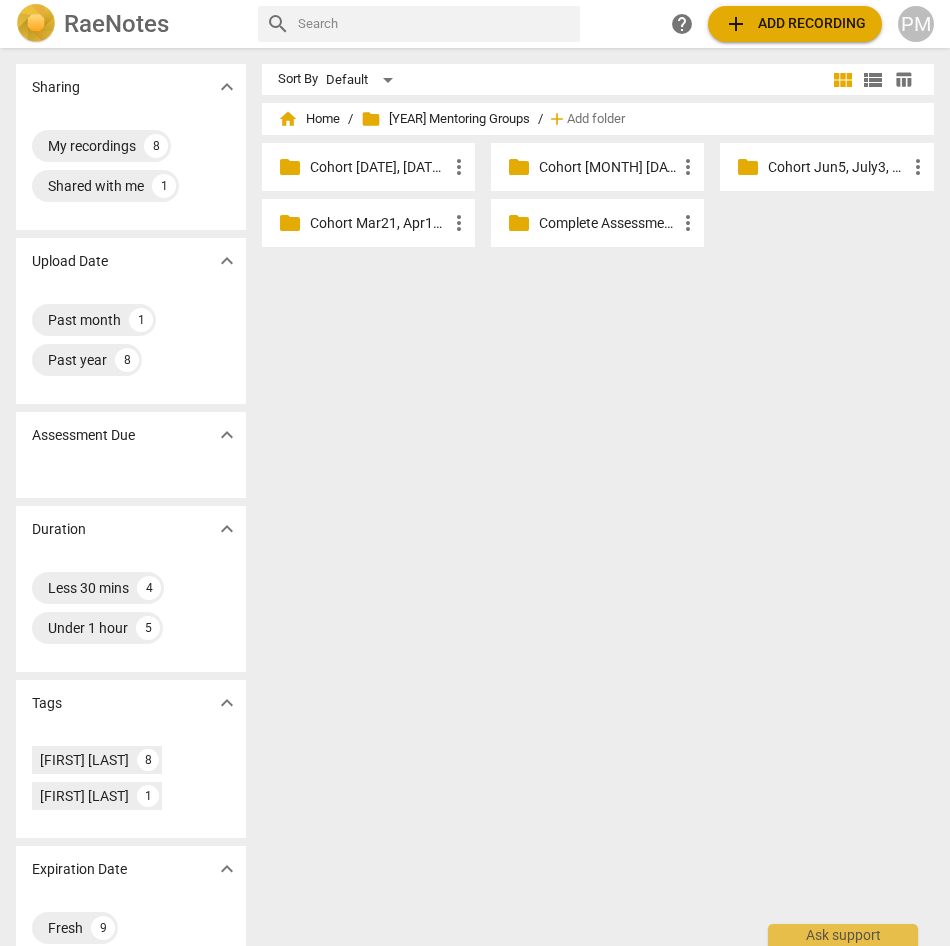 click on "Cohort Jun5, July3, July31" at bounding box center (836, 167) 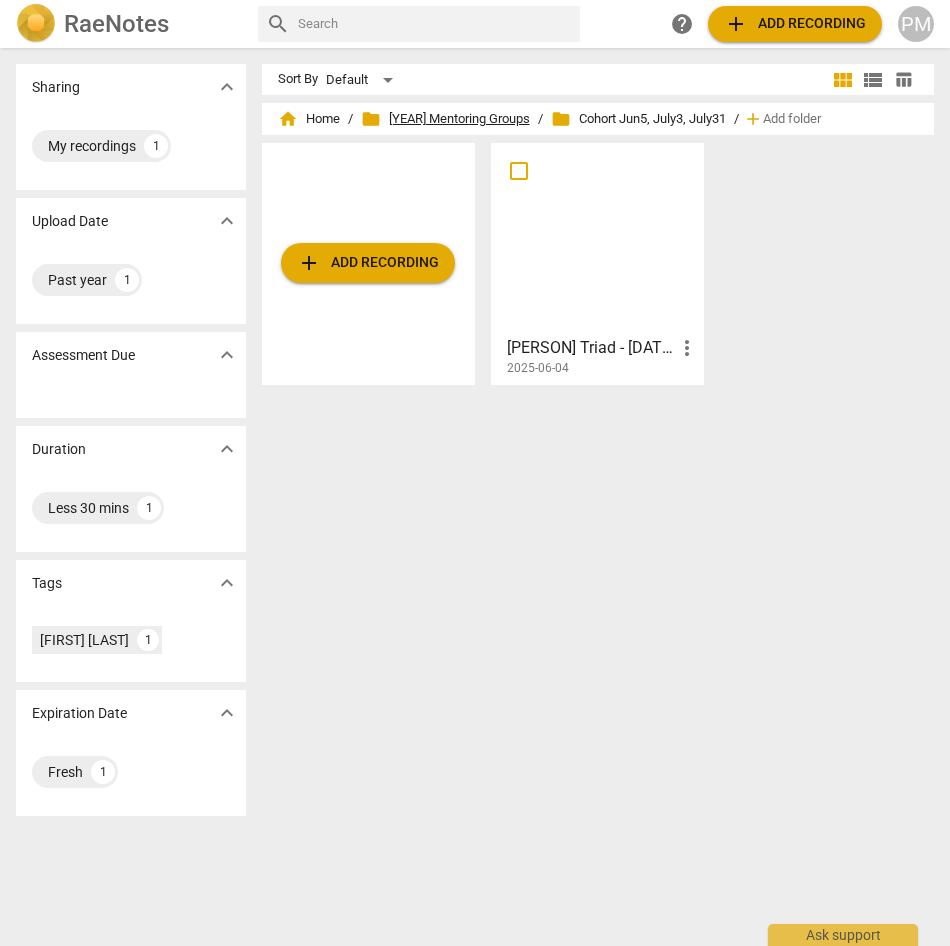 click on "folder [YEAR] Mentoring Groups" at bounding box center (445, 119) 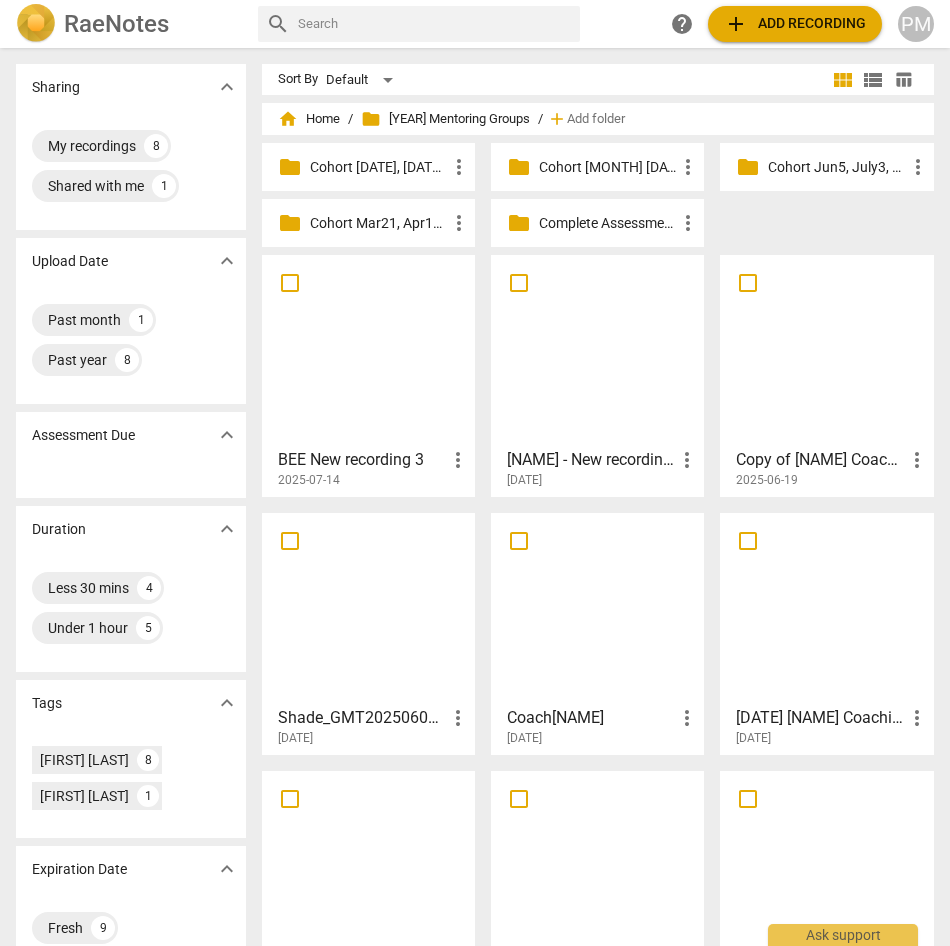 scroll, scrollTop: 83, scrollLeft: 0, axis: vertical 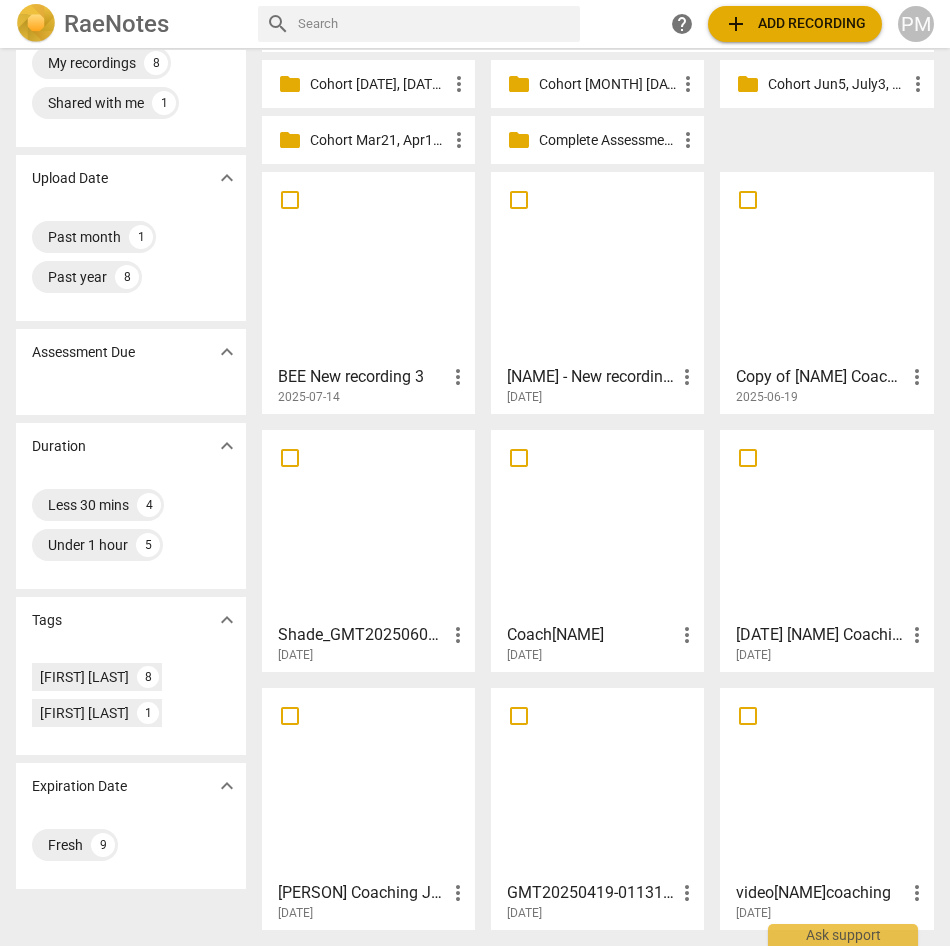 click on "video[NAME]coaching" at bounding box center [820, 893] 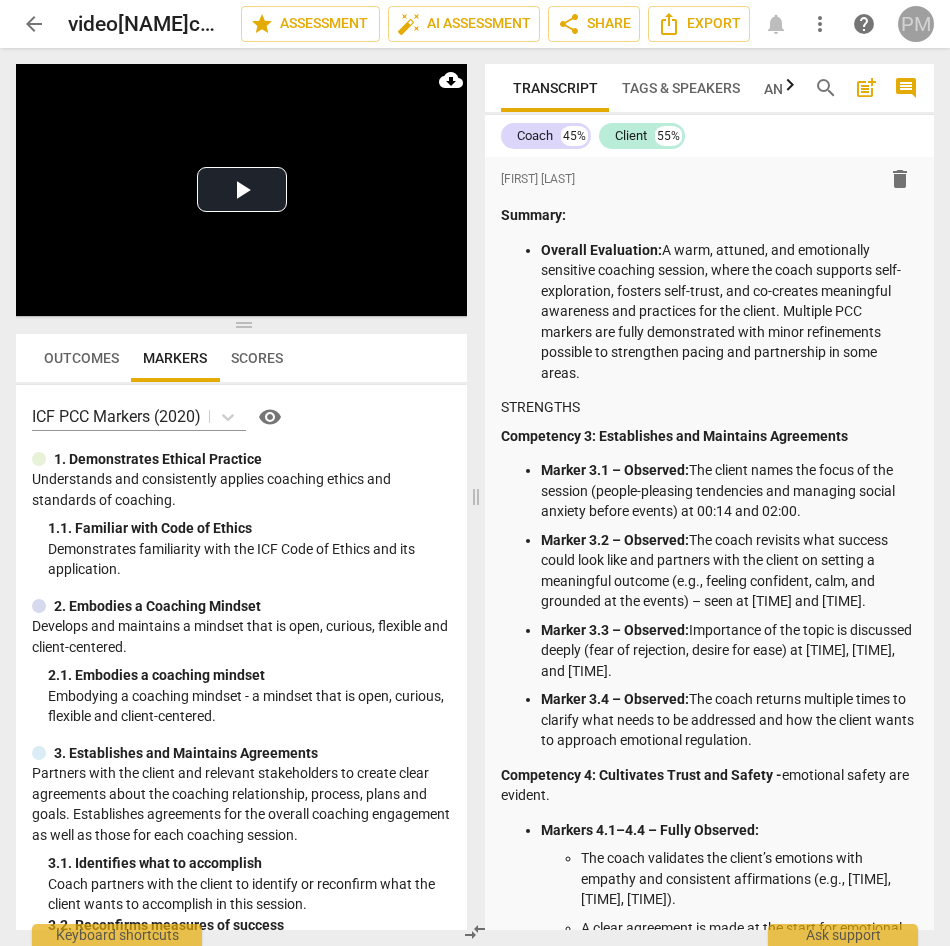 click on "PM" at bounding box center (916, 24) 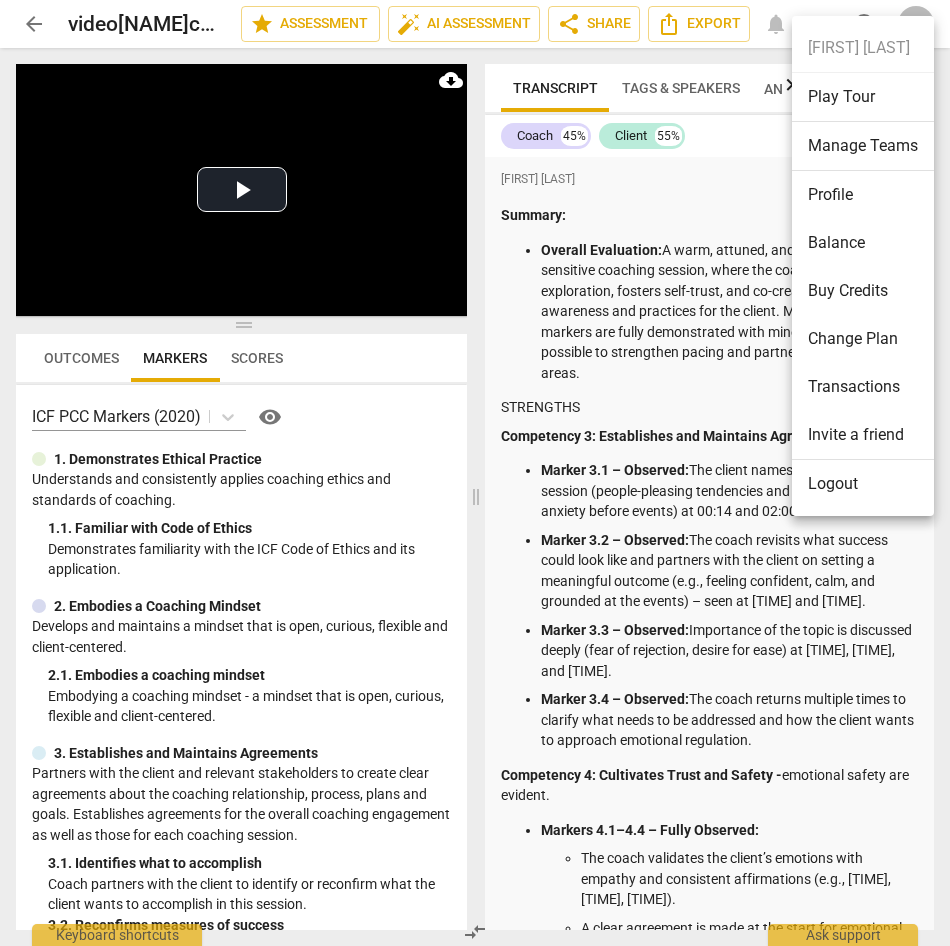 click at bounding box center (475, 473) 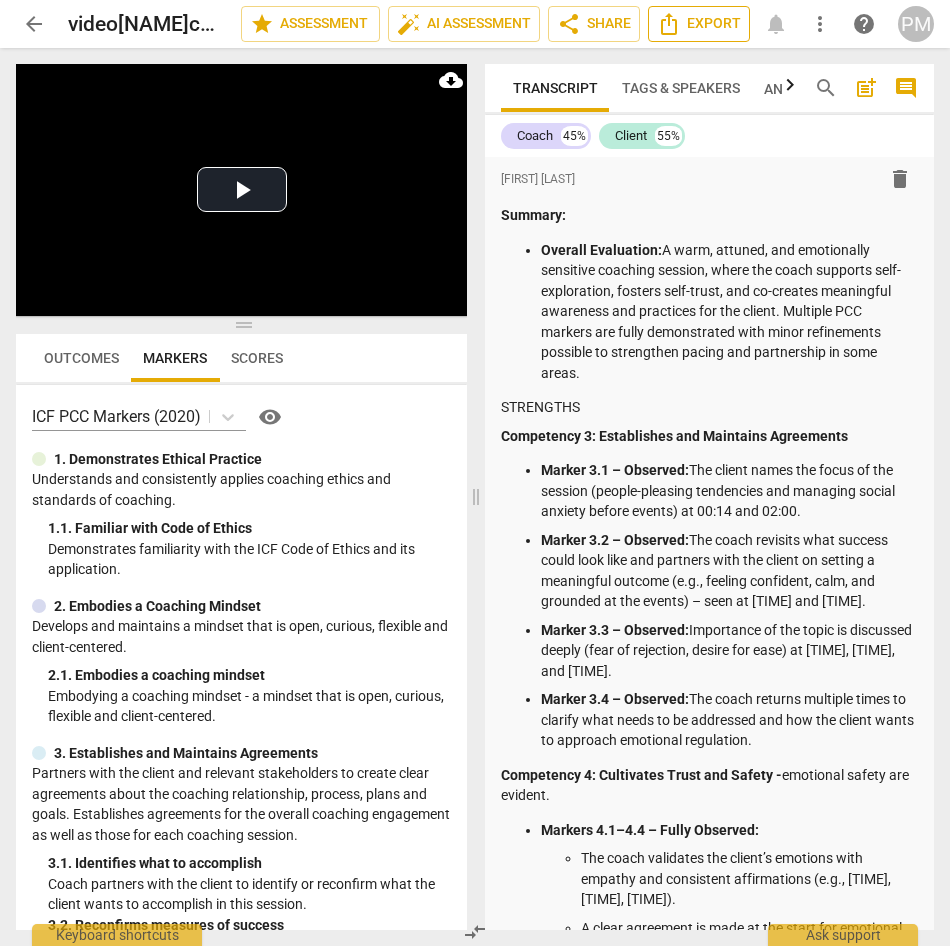 click on "Export" at bounding box center (699, 24) 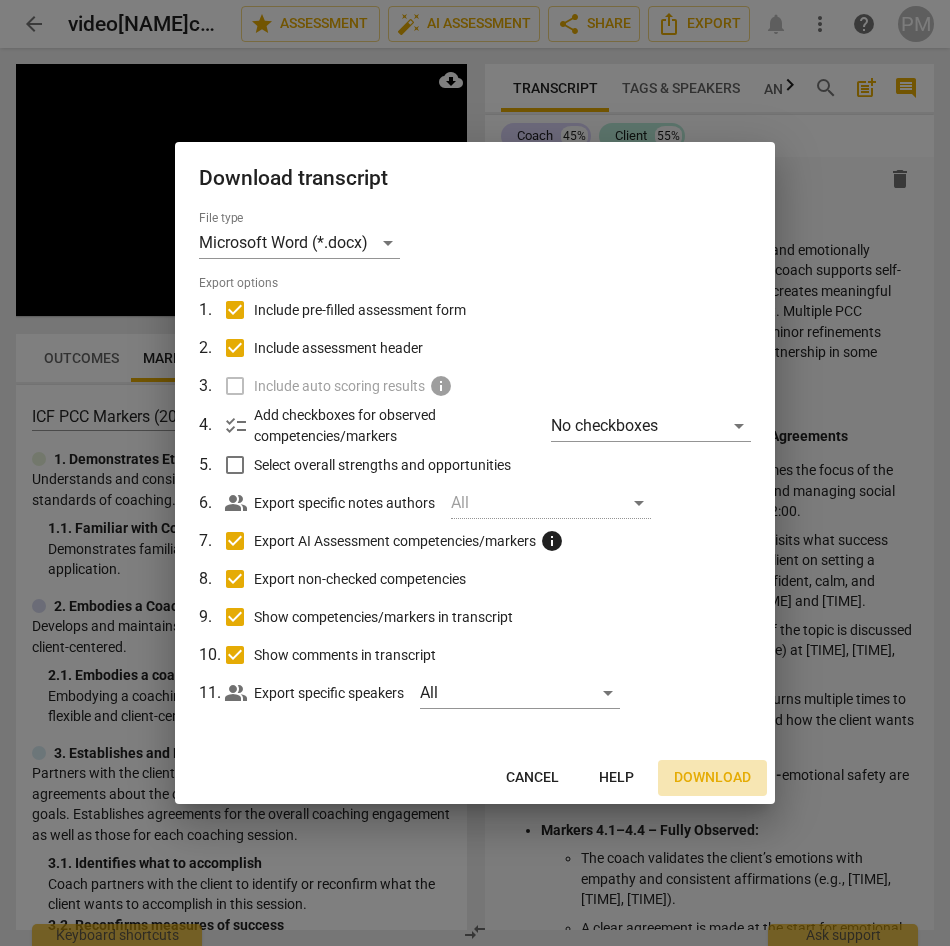 click on "Download" at bounding box center [712, 778] 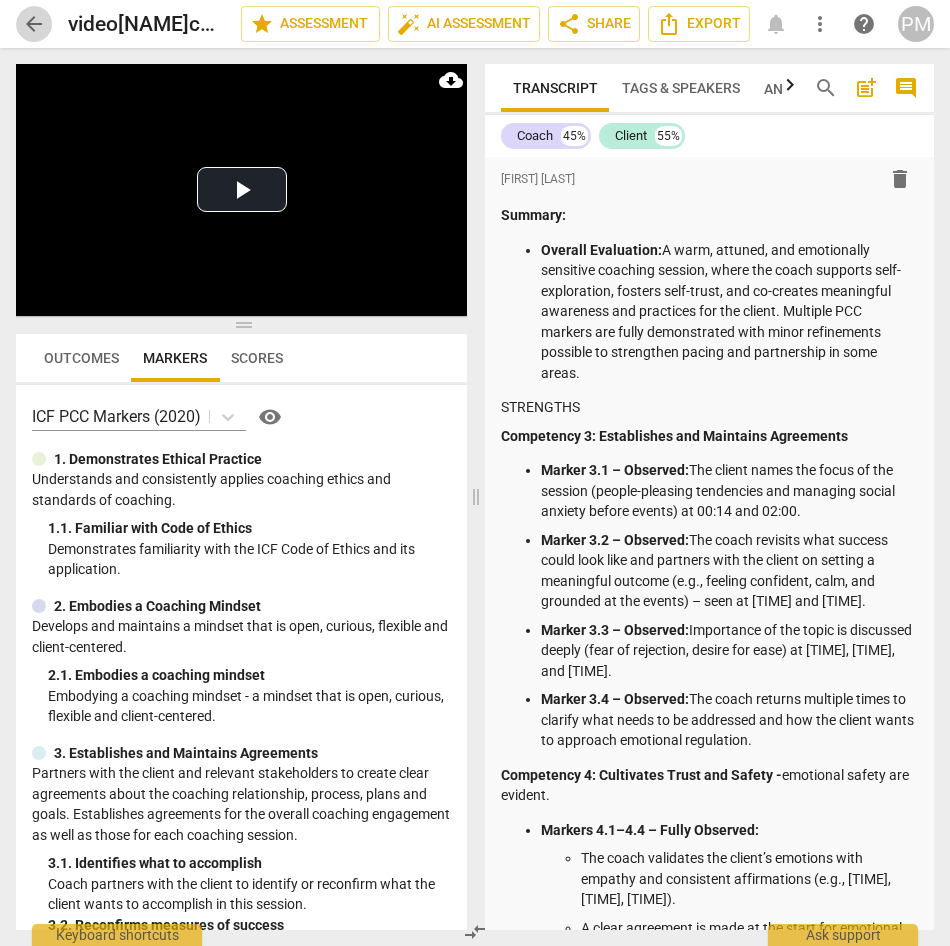 click on "arrow_back" at bounding box center (34, 24) 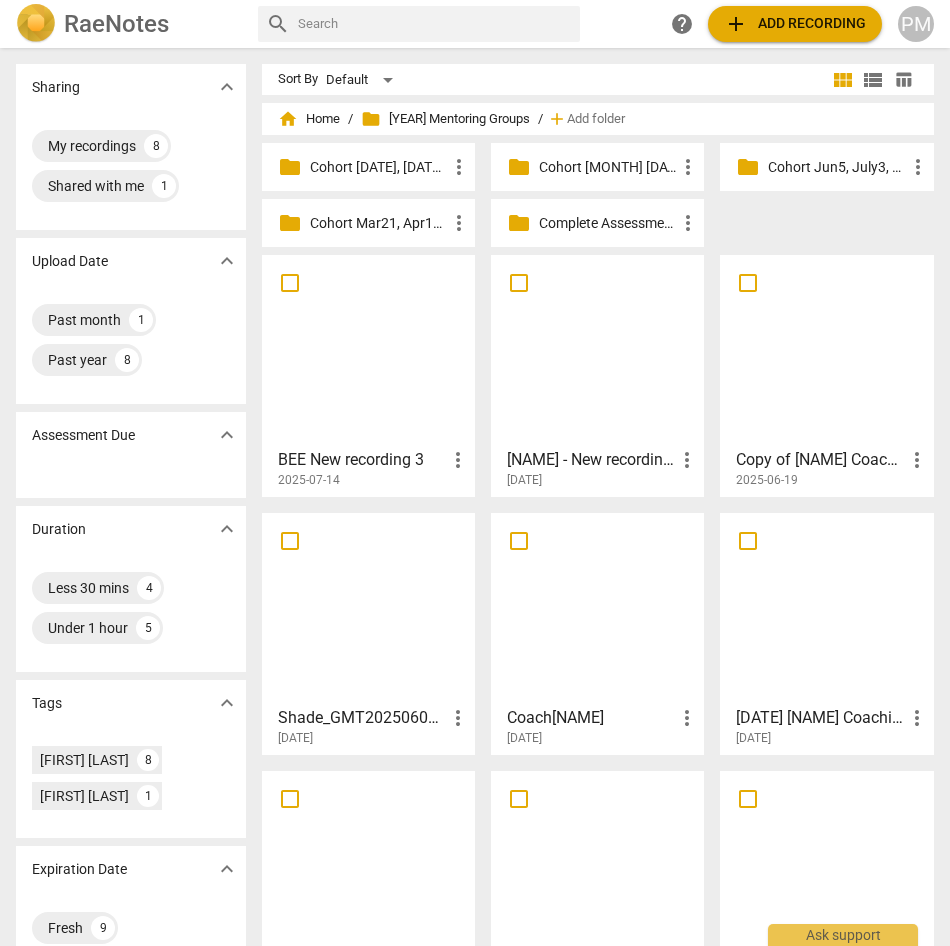 click on "Cohort Jun5, July3, July31" at bounding box center [836, 167] 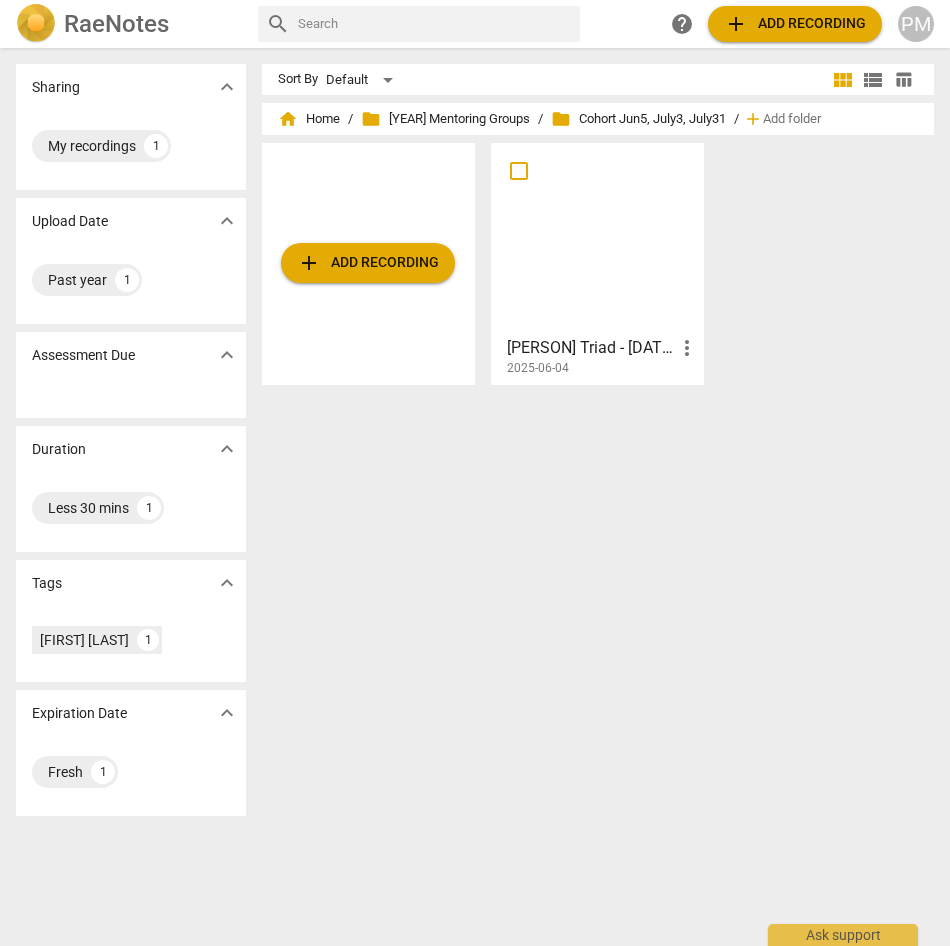 click at bounding box center [597, 238] 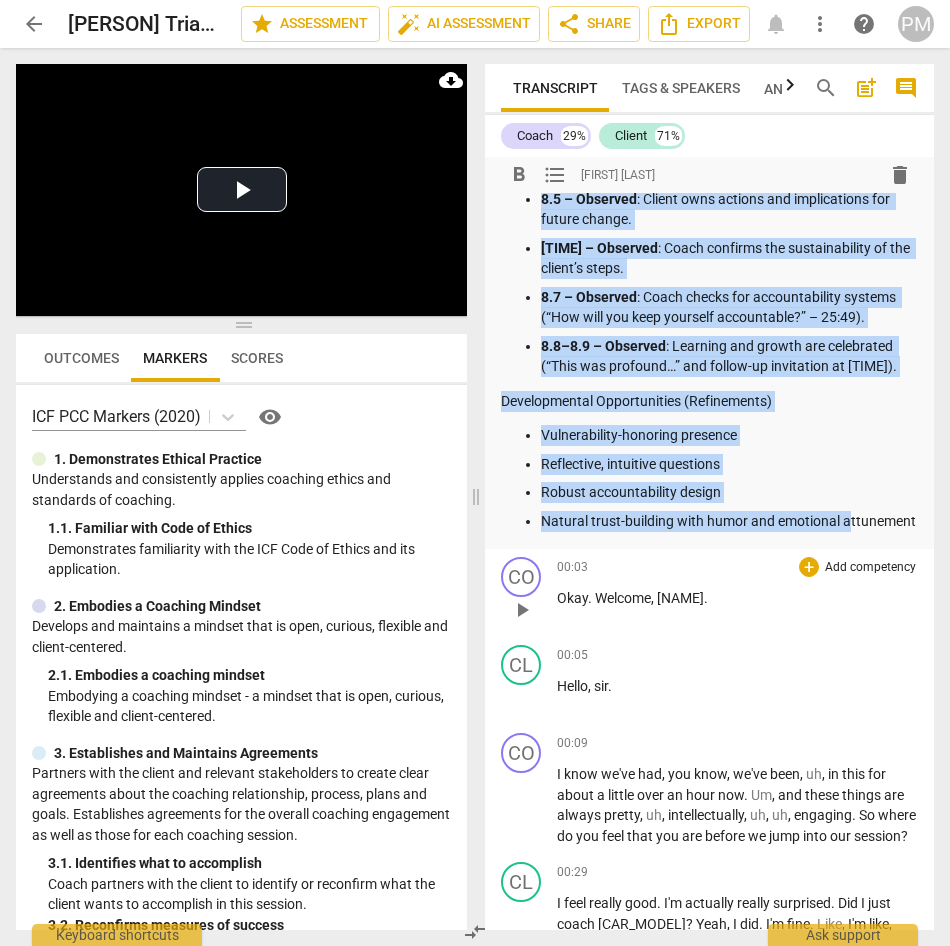 scroll, scrollTop: 1598, scrollLeft: 0, axis: vertical 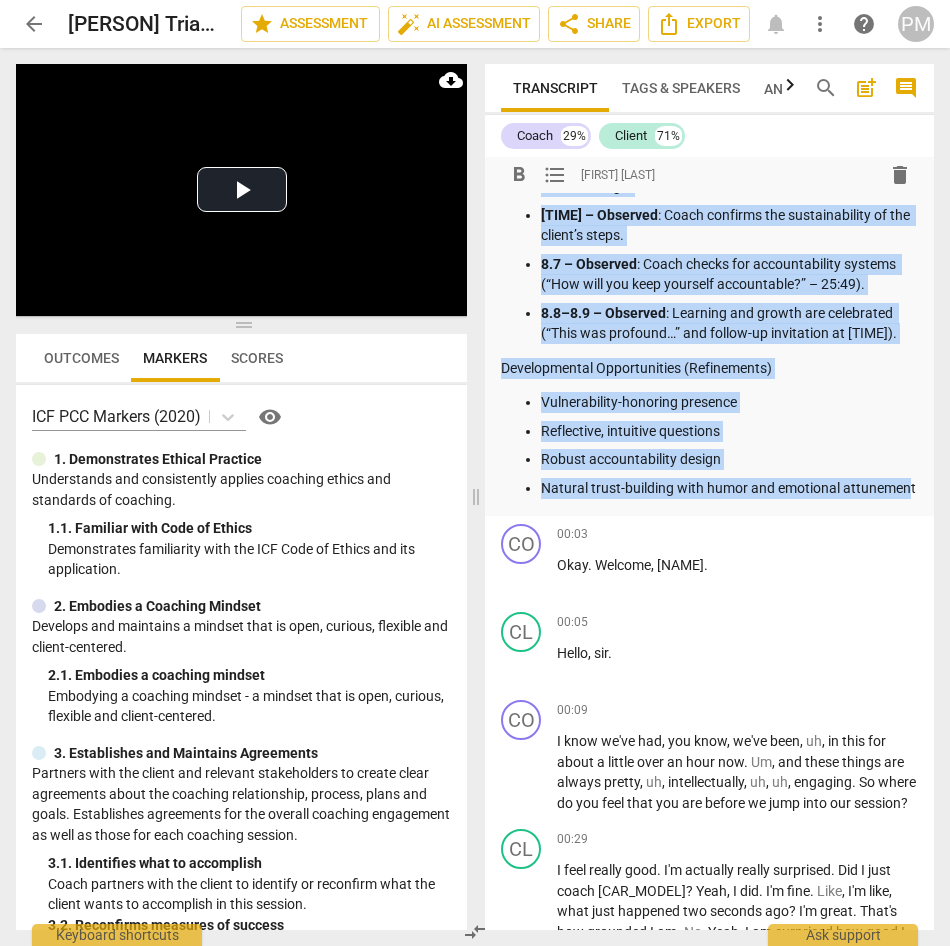 drag, startPoint x: 502, startPoint y: 216, endPoint x: 605, endPoint y: 524, distance: 324.76608 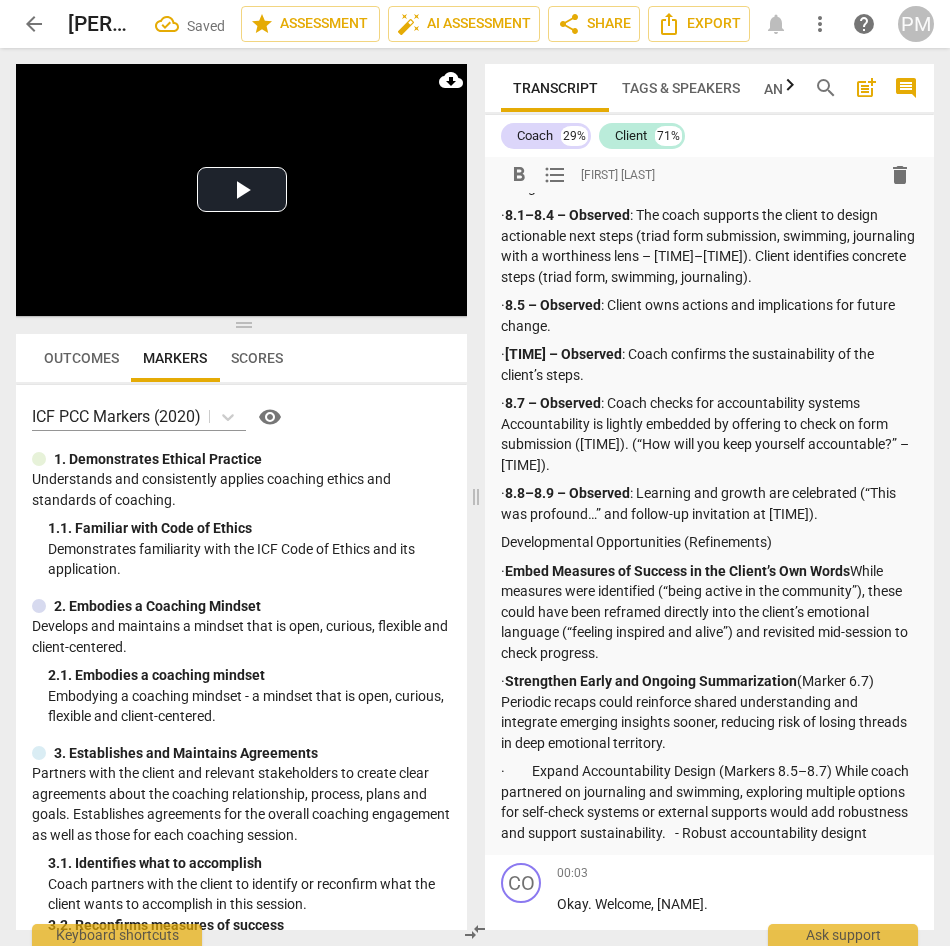 type 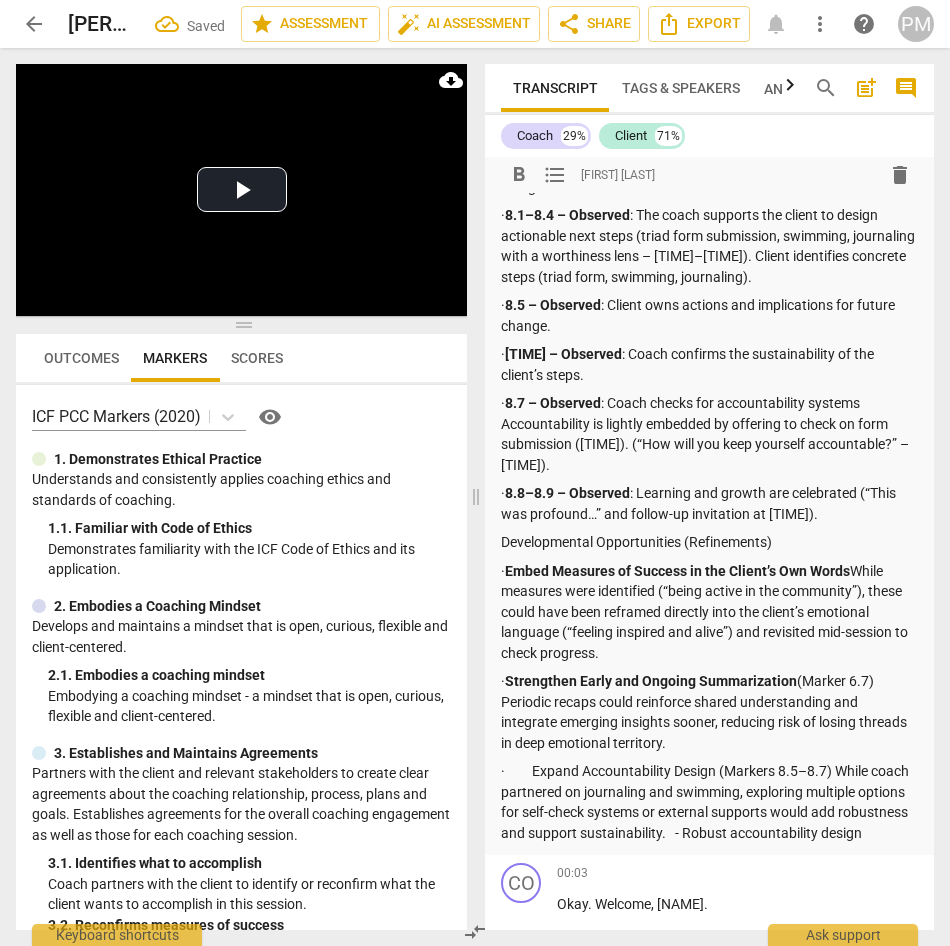 click on "Developmental Opportunities (Refinements)" at bounding box center (709, 542) 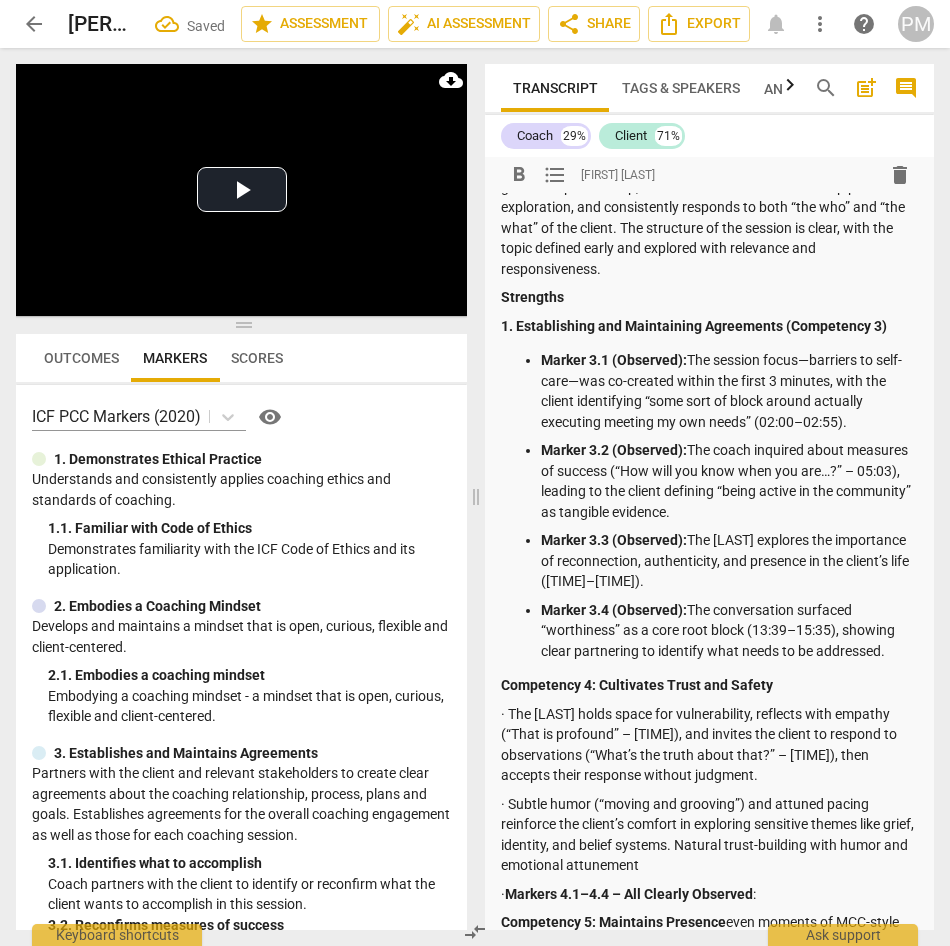 scroll, scrollTop: 0, scrollLeft: 0, axis: both 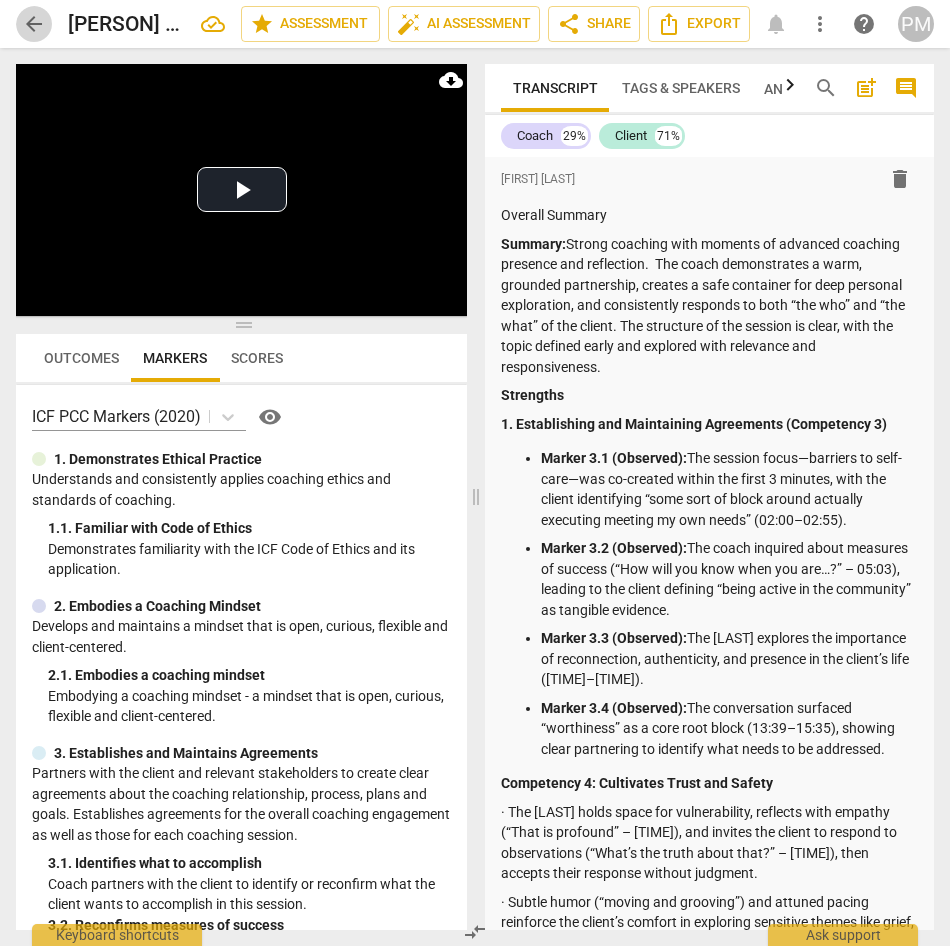 click on "arrow_back" at bounding box center (34, 24) 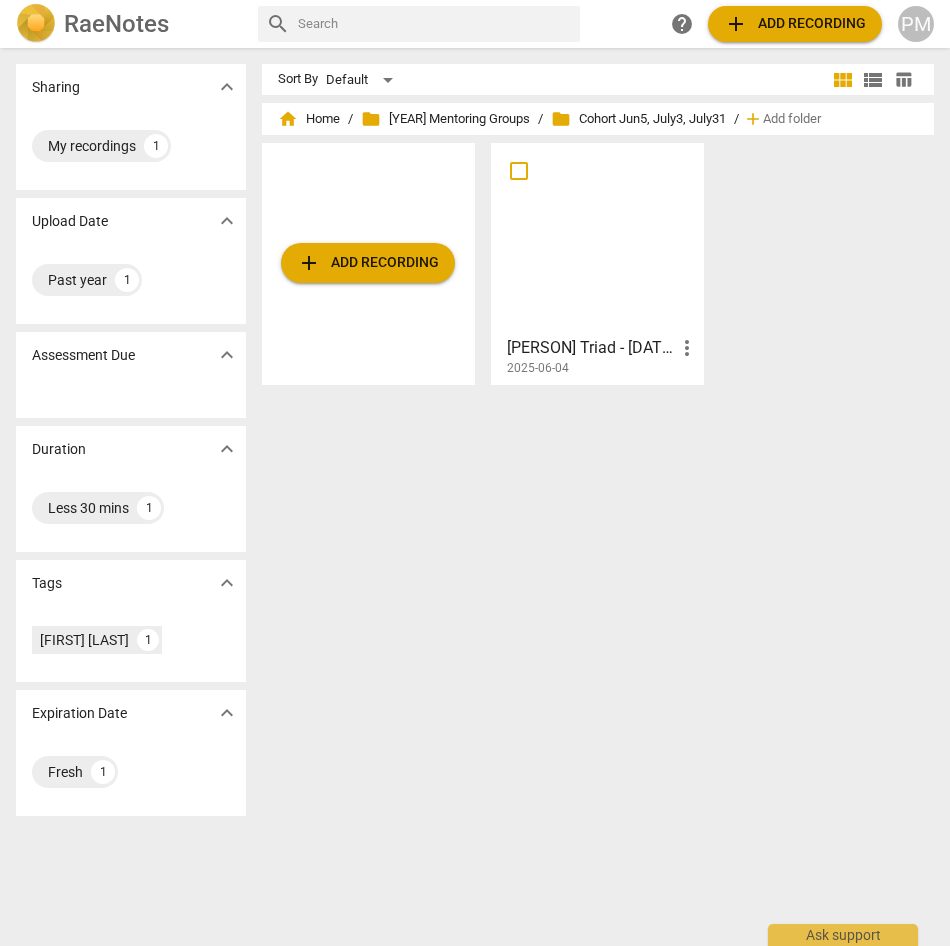 click at bounding box center [597, 238] 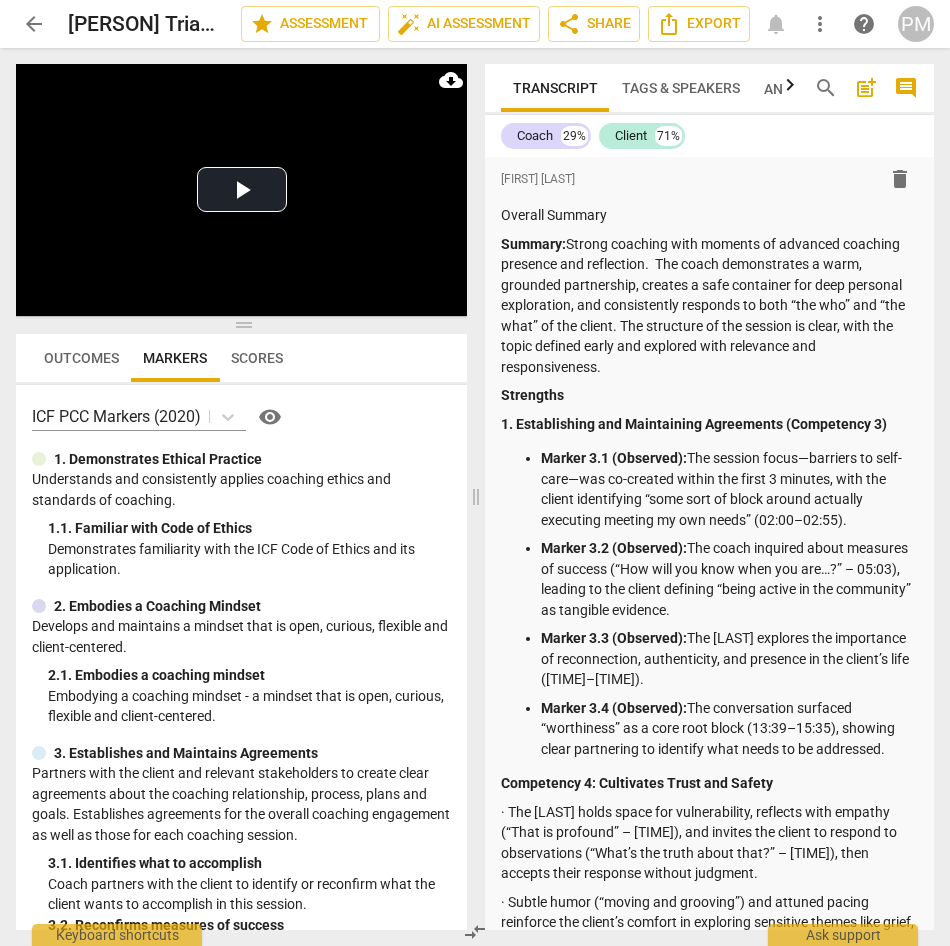 click on "arrow_back" at bounding box center (34, 24) 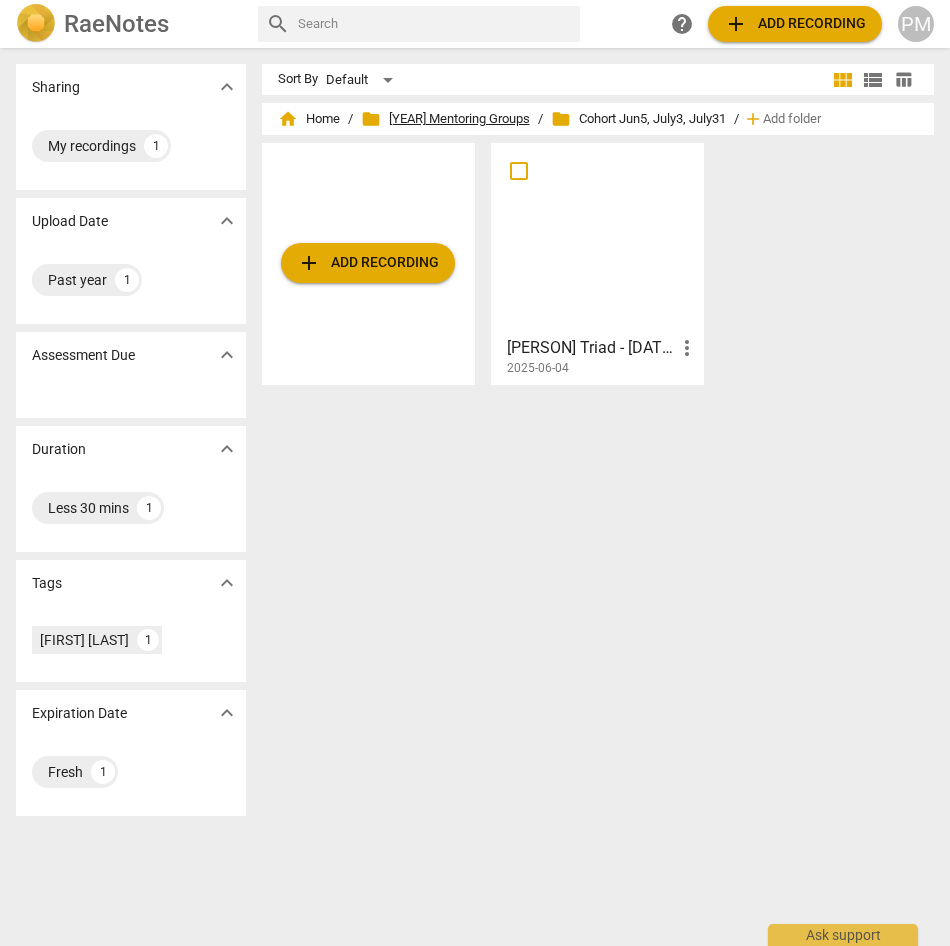 click on "folder [YEAR] Mentoring Groups" at bounding box center (445, 119) 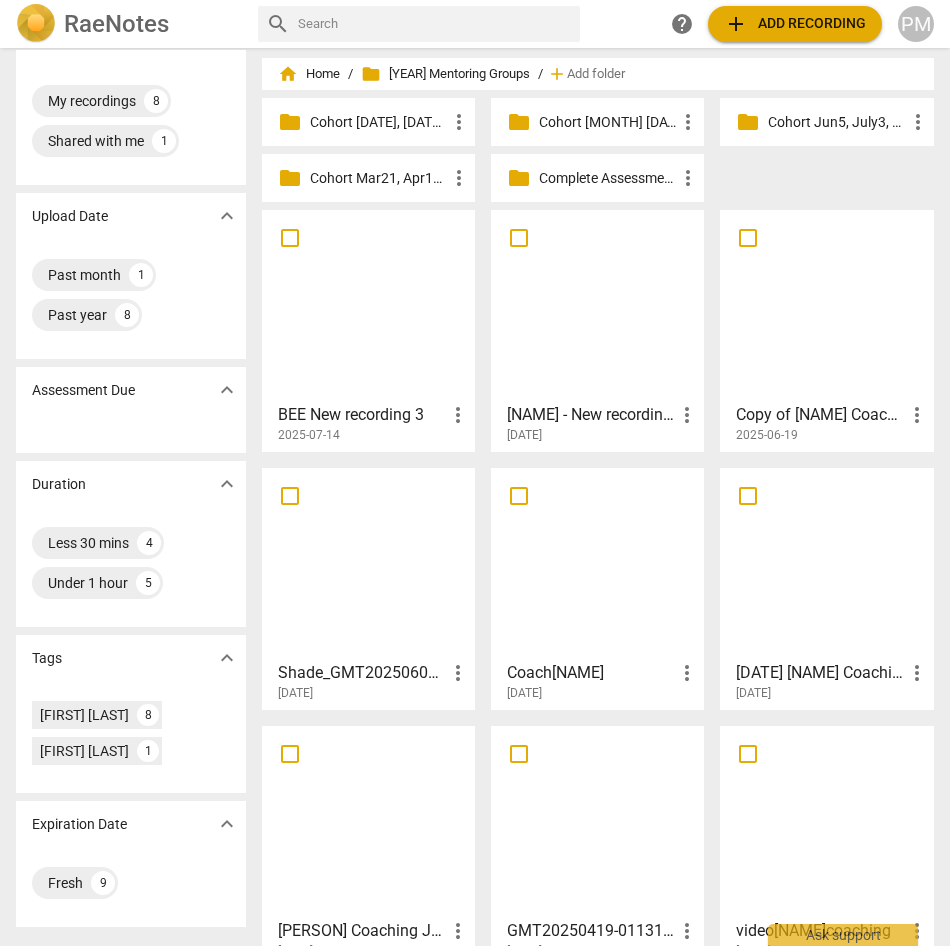 scroll, scrollTop: 83, scrollLeft: 0, axis: vertical 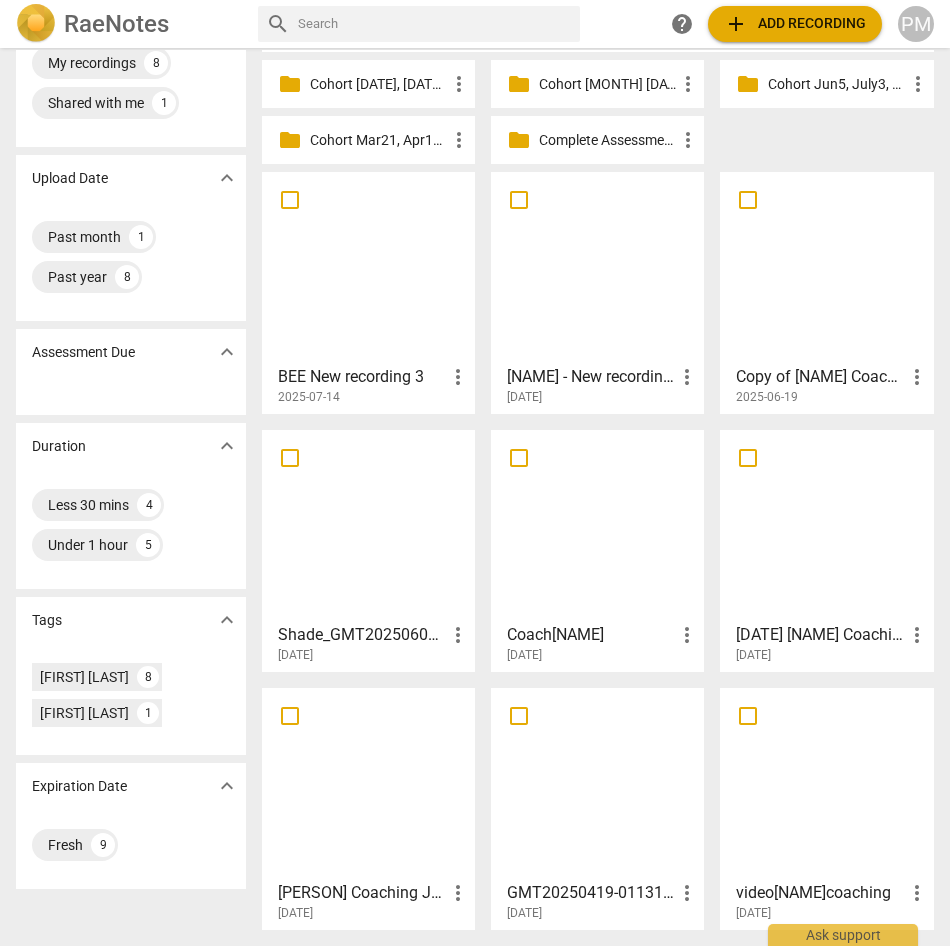 click at bounding box center (826, 783) 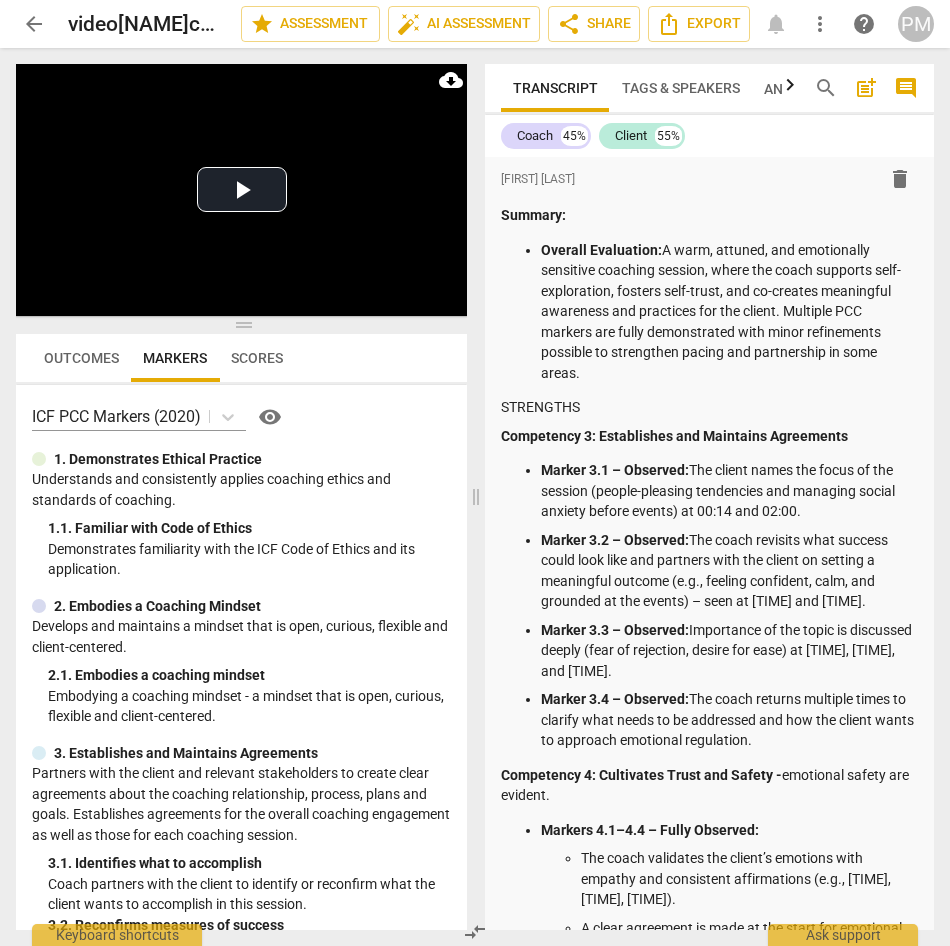 click on "Coach partners with the client to identify or reconfirm what the client wants to accomplish in this session." at bounding box center [249, 894] 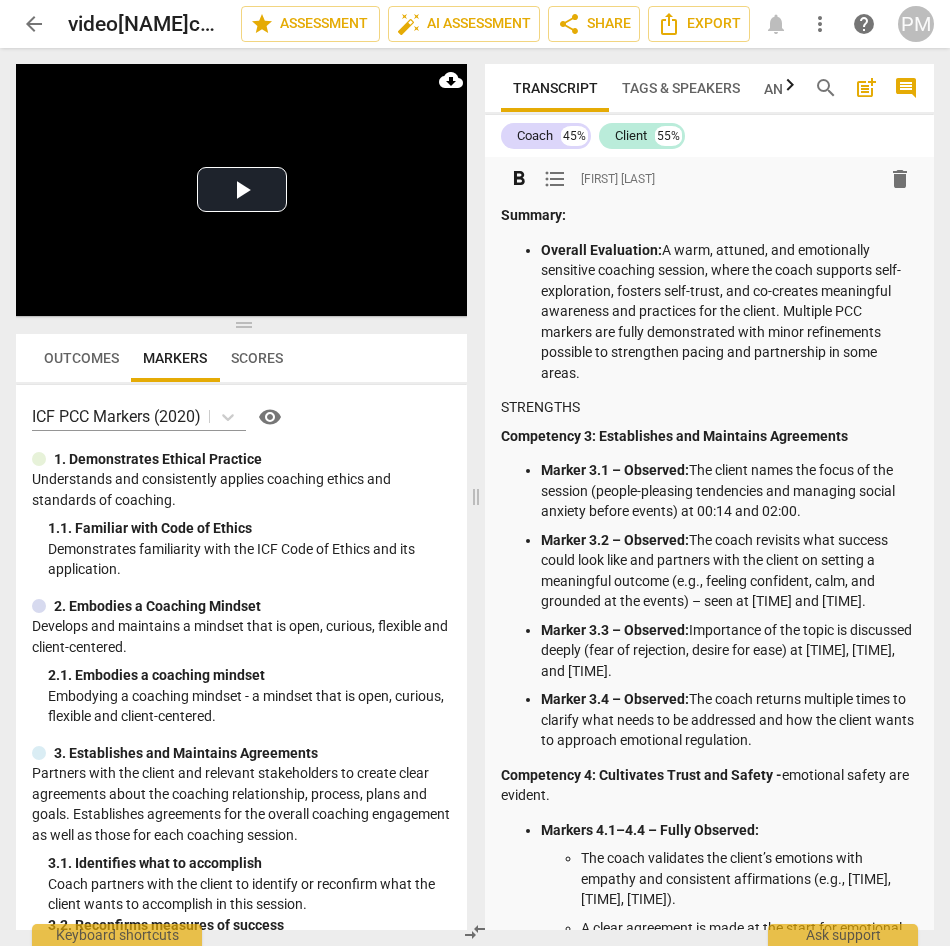 click on "STRENGTHS" at bounding box center [709, 407] 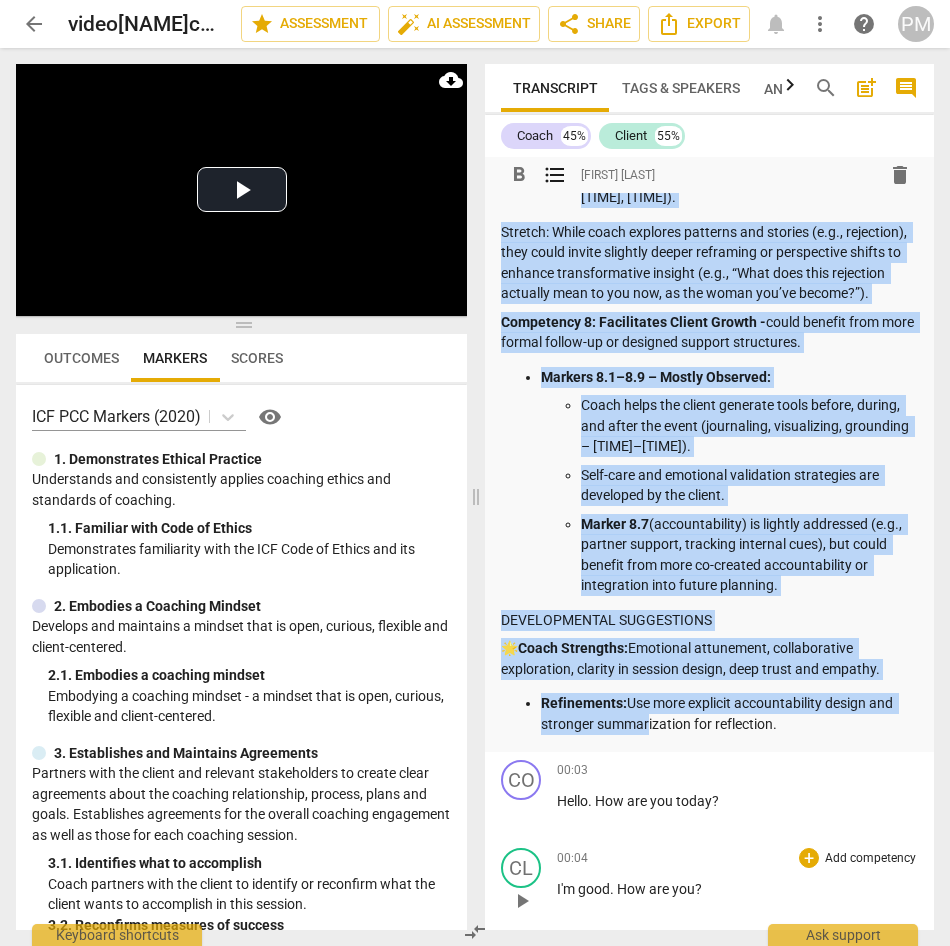 scroll, scrollTop: 1714, scrollLeft: 0, axis: vertical 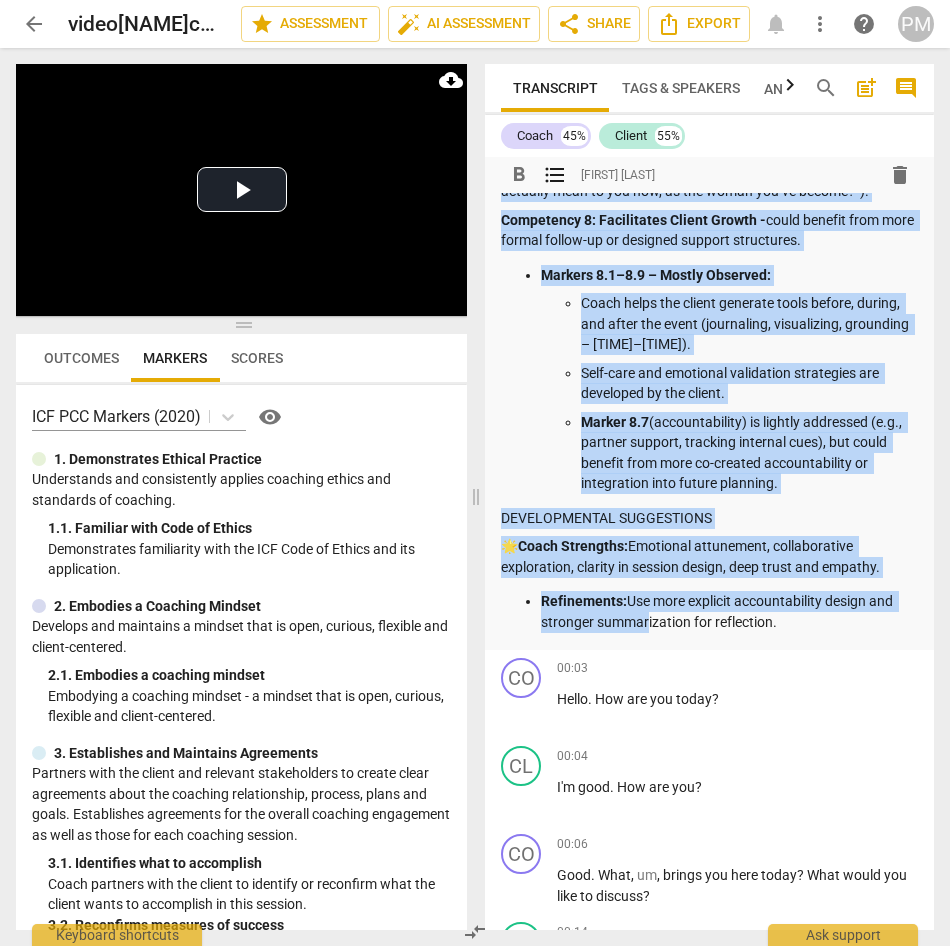 drag, startPoint x: 505, startPoint y: 215, endPoint x: 782, endPoint y: 641, distance: 508.13876 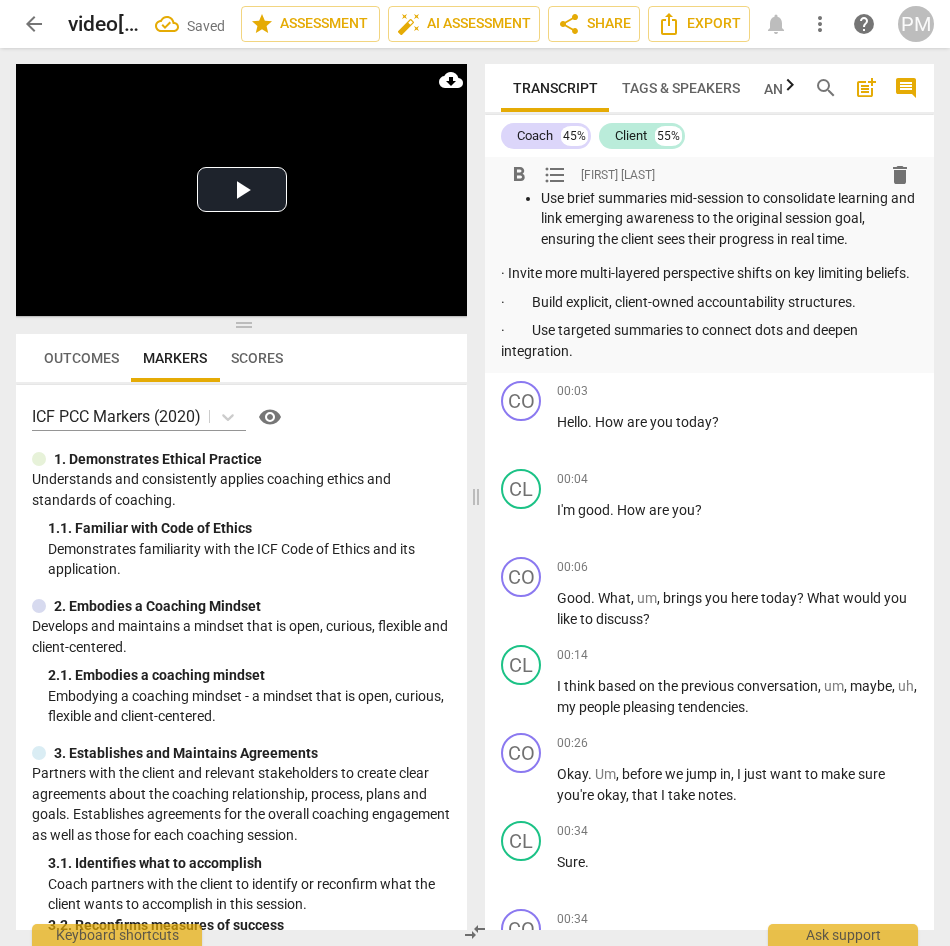 scroll, scrollTop: 1914, scrollLeft: 0, axis: vertical 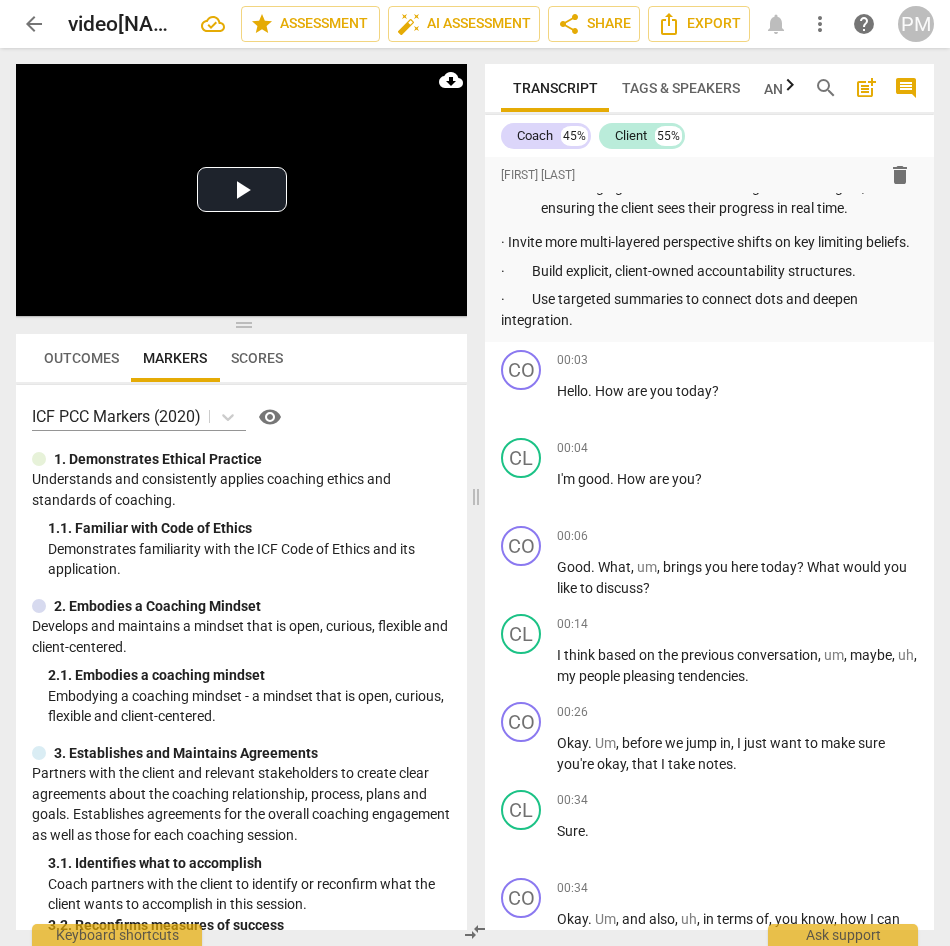 click on "arrow_back" at bounding box center [34, 24] 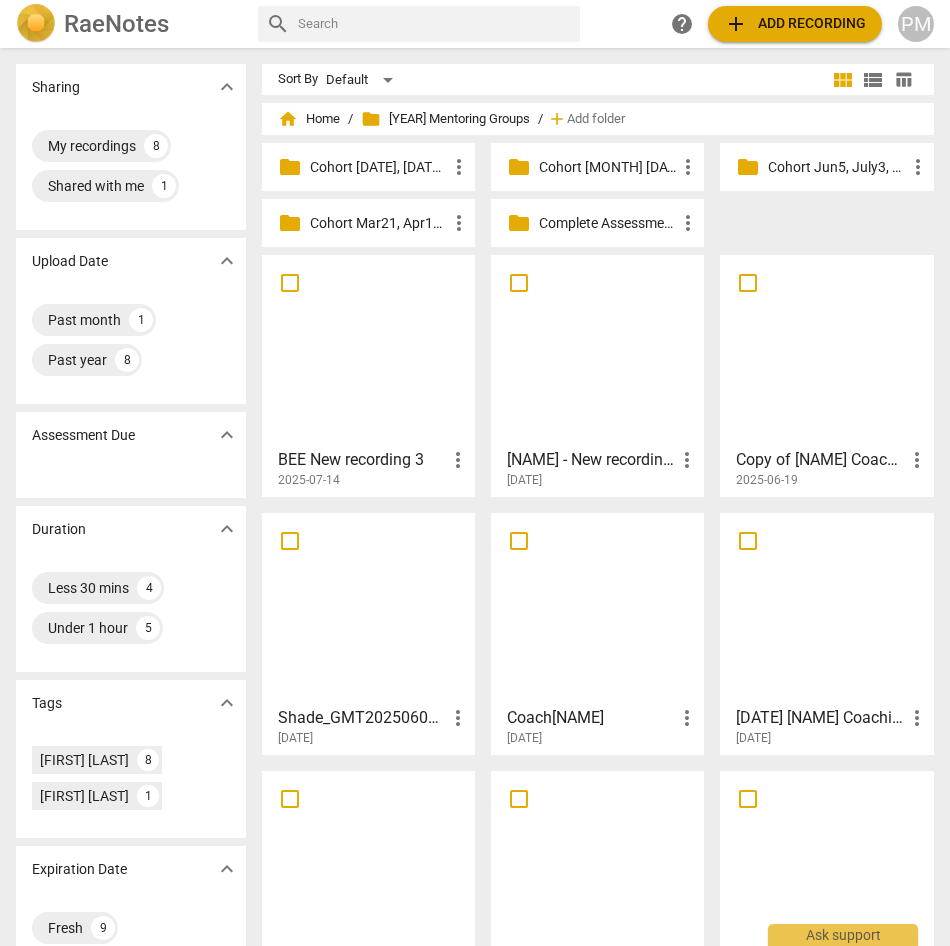 scroll, scrollTop: 83, scrollLeft: 0, axis: vertical 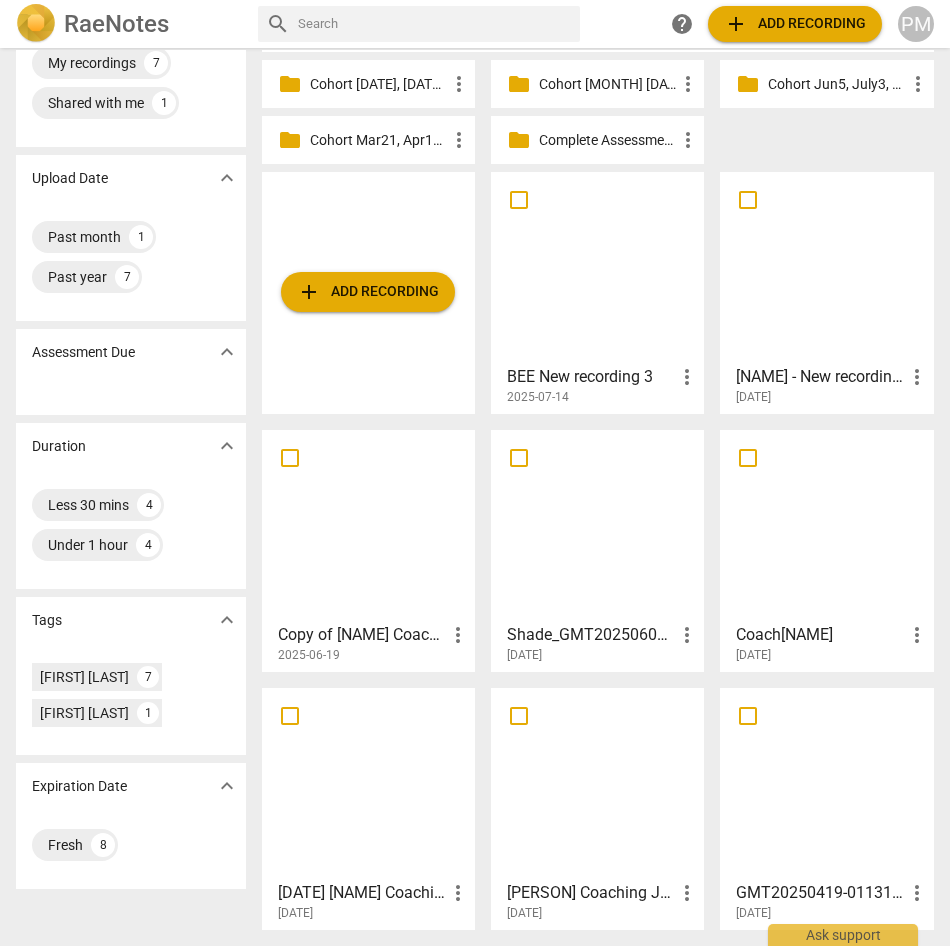 click at bounding box center [826, 783] 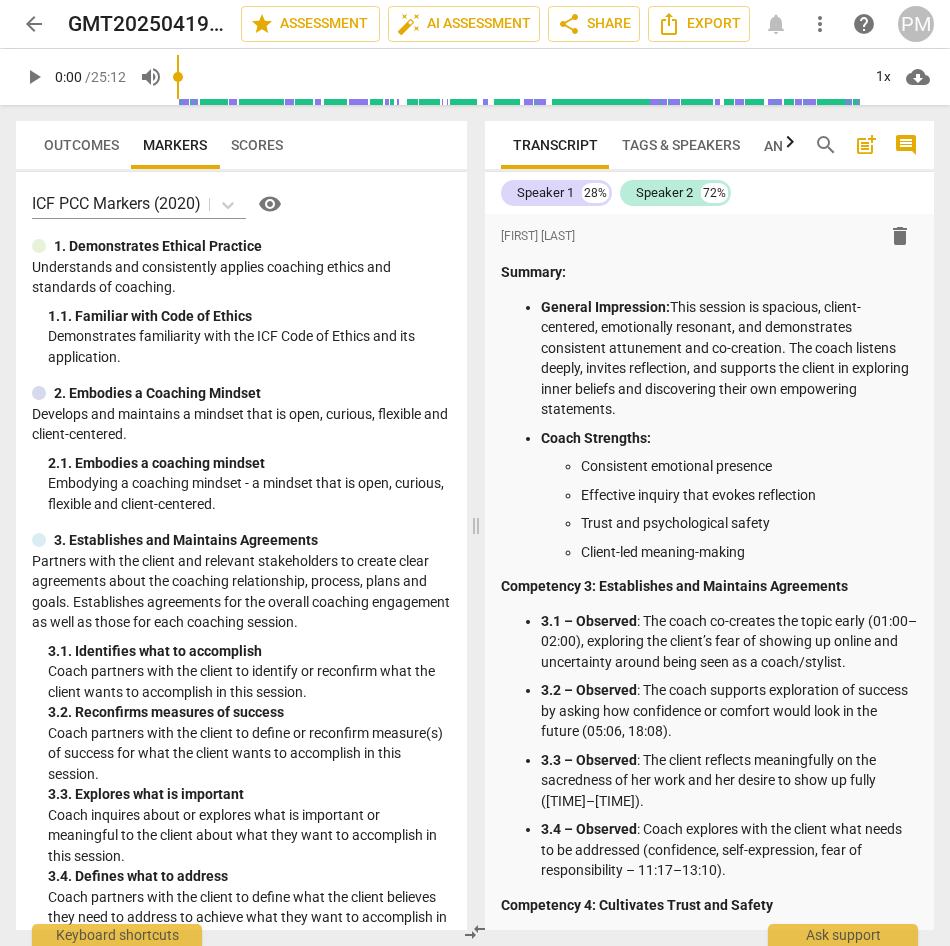 click on "play_arrow" at bounding box center [34, 77] 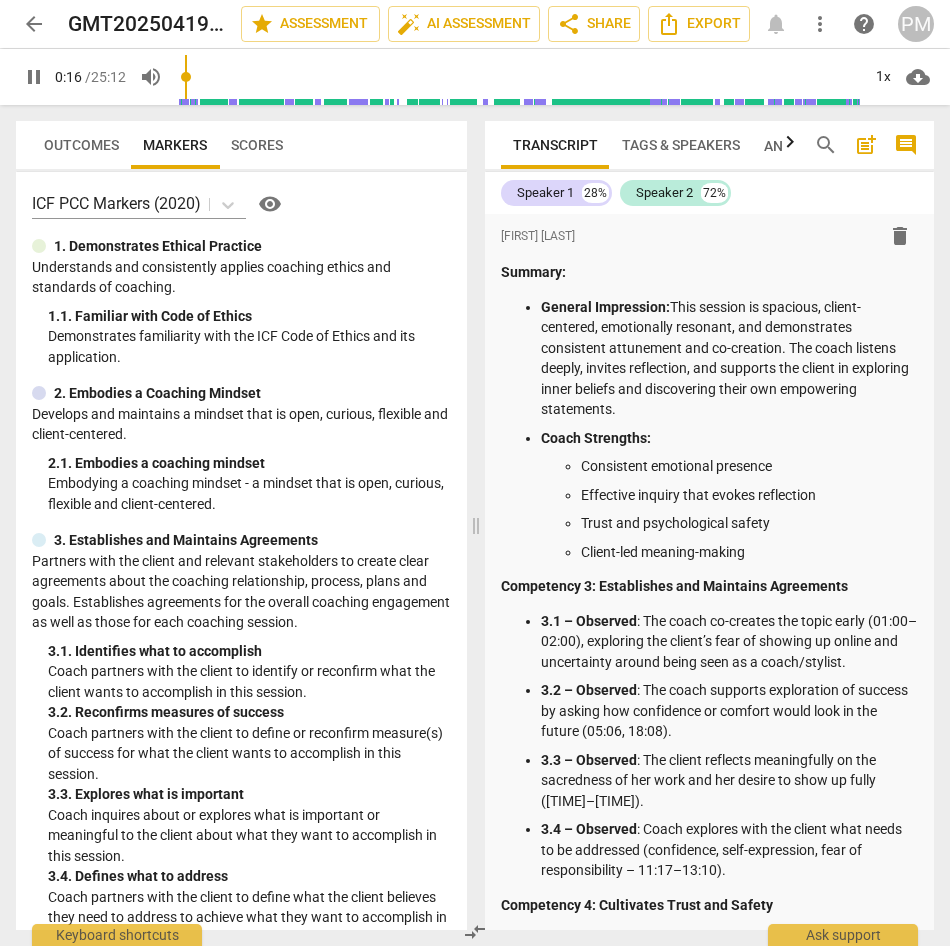 type on "17" 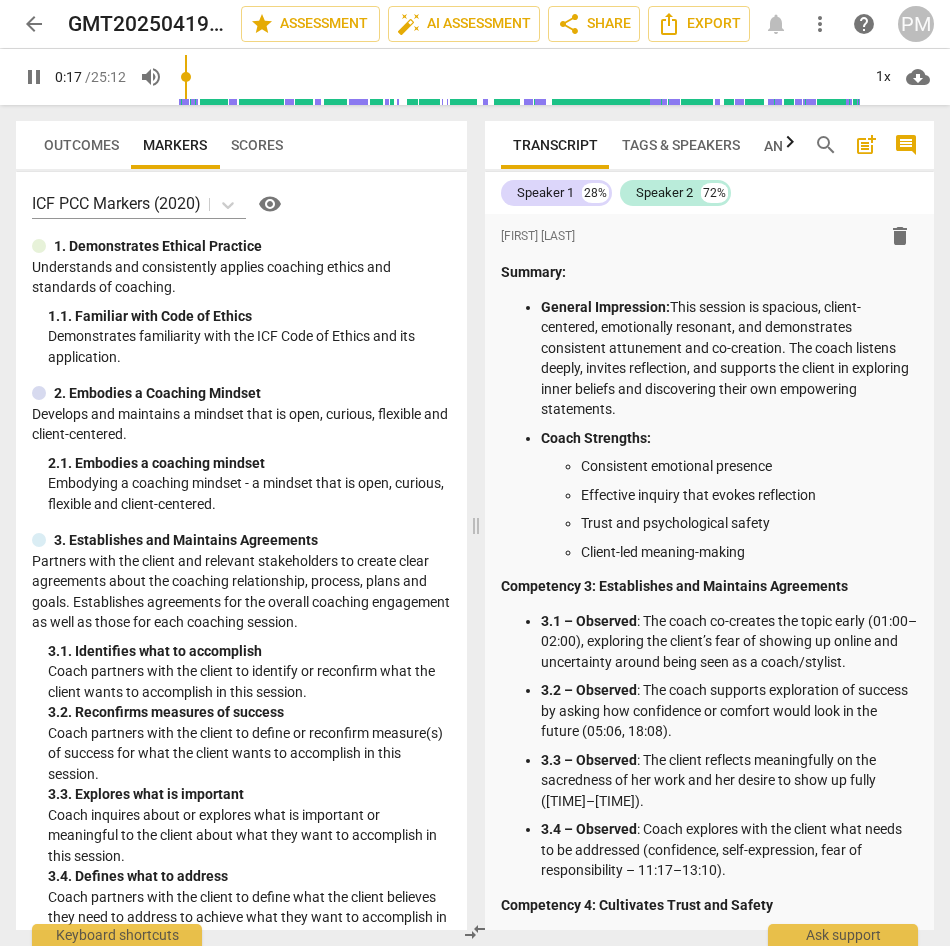 click on "arrow_back" at bounding box center [34, 24] 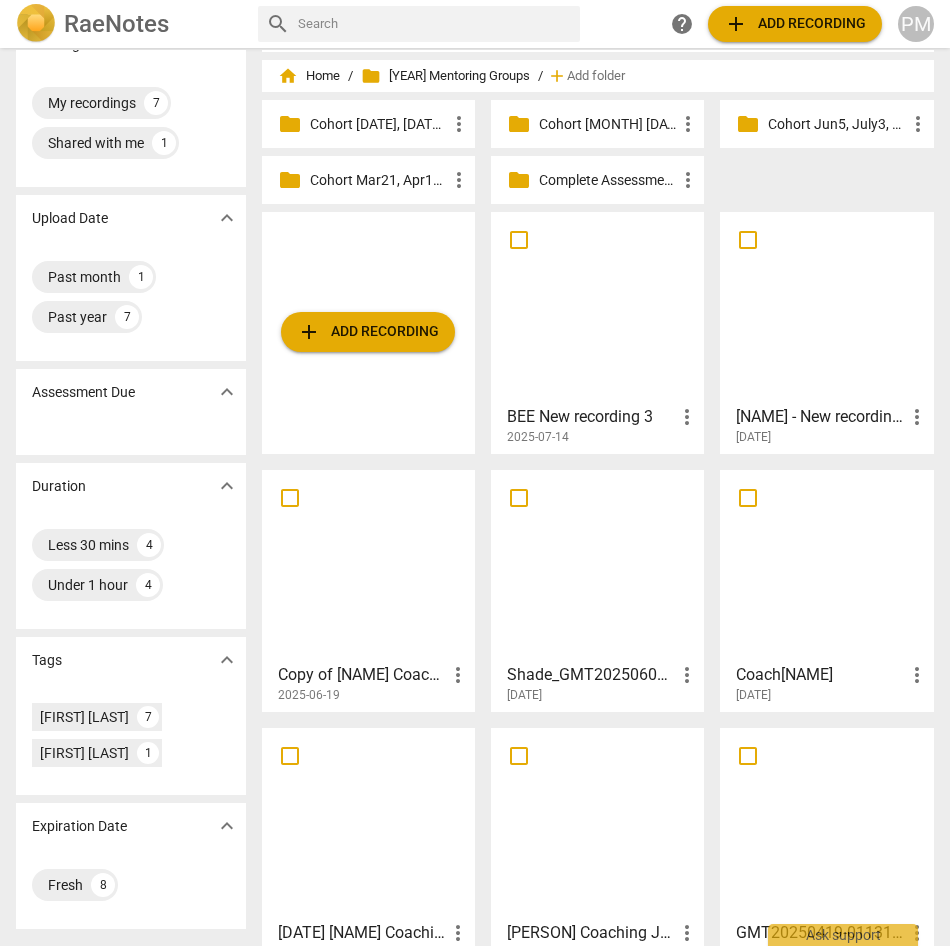 scroll, scrollTop: 83, scrollLeft: 0, axis: vertical 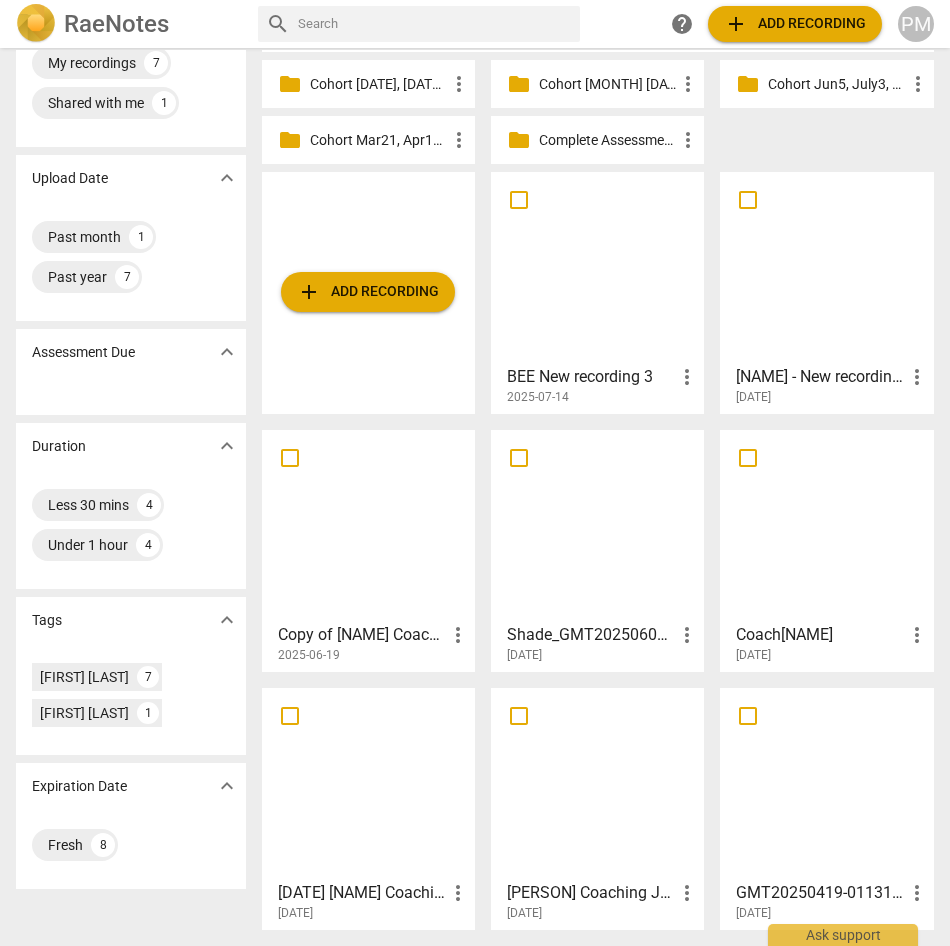 click at bounding box center [597, 783] 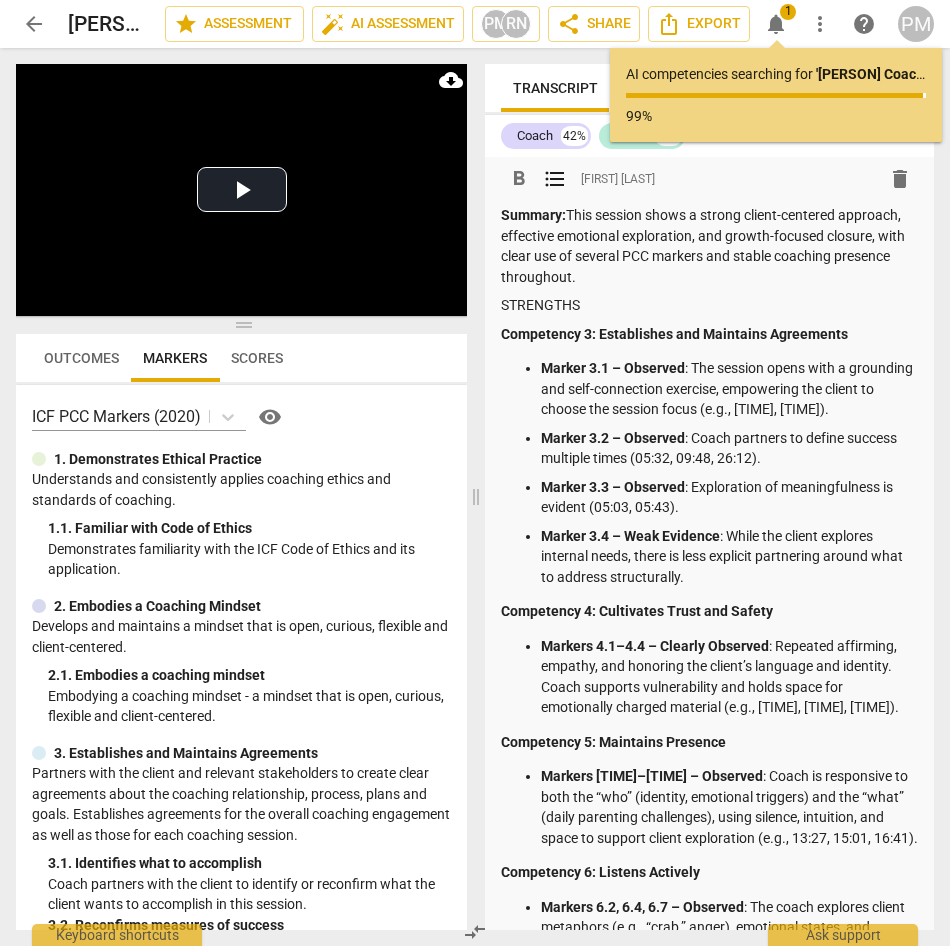 click on "Marker 3.4 – Weak Evidence : While the client explores internal needs, there is less explicit partnering around what to address structurally." at bounding box center [729, 557] 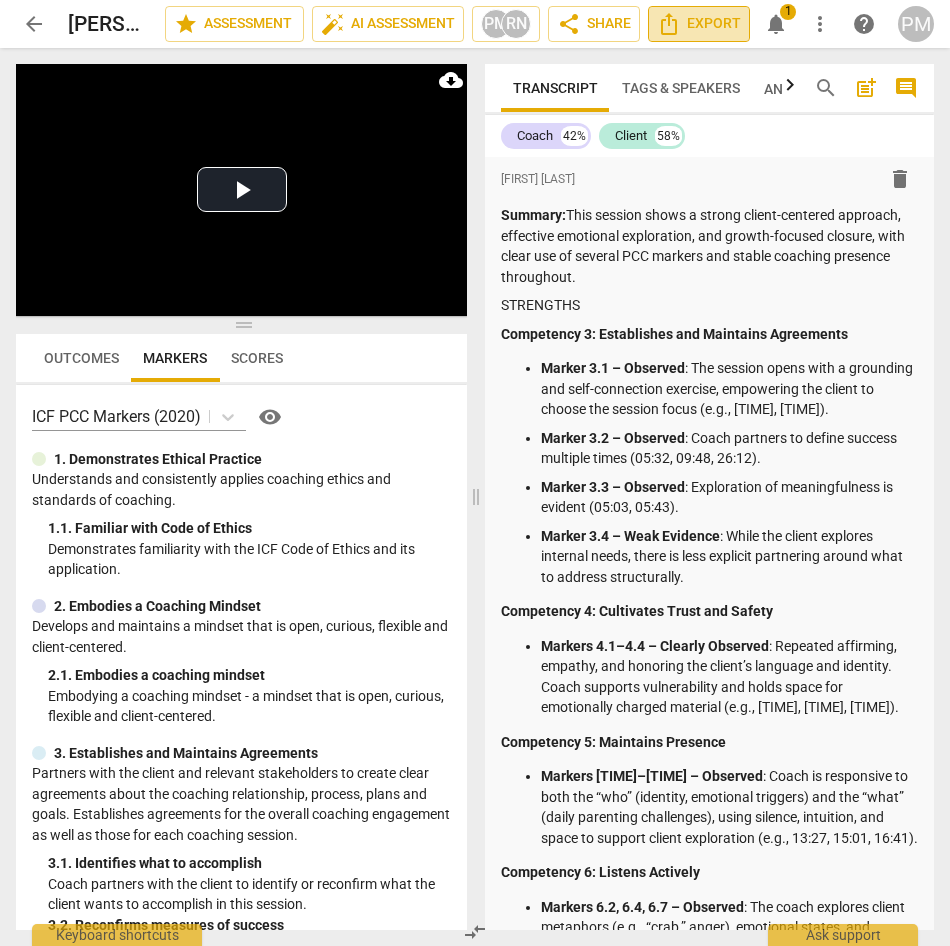 click on "Export" at bounding box center (699, 24) 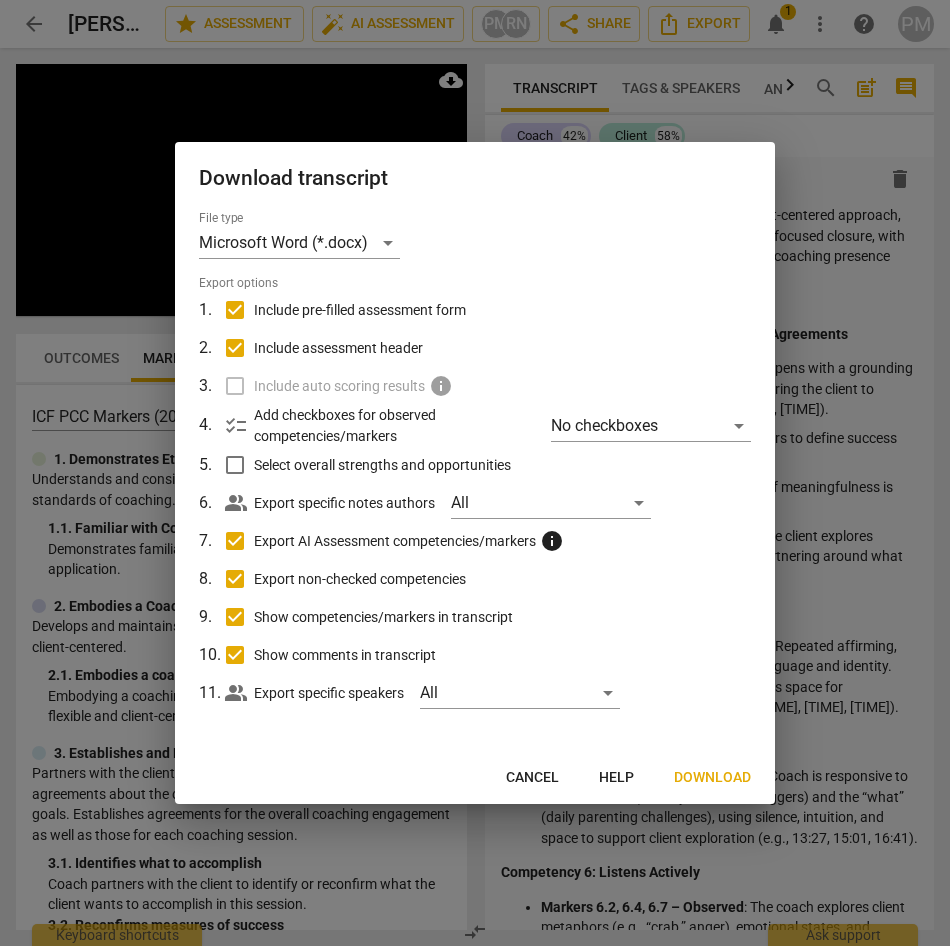 click on "Download" at bounding box center [712, 778] 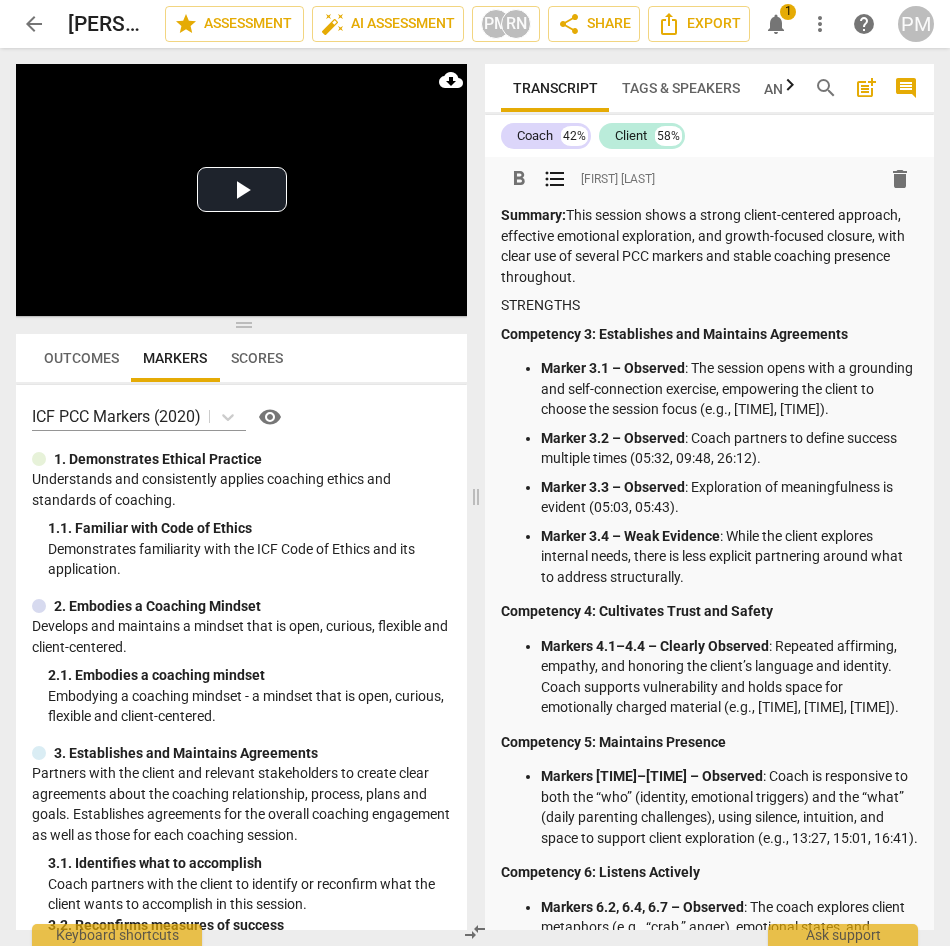 click on "Marker 3.2 – Observed : Coach partners to define success multiple times (05:32, 09:48, 26:12)." at bounding box center (729, 448) 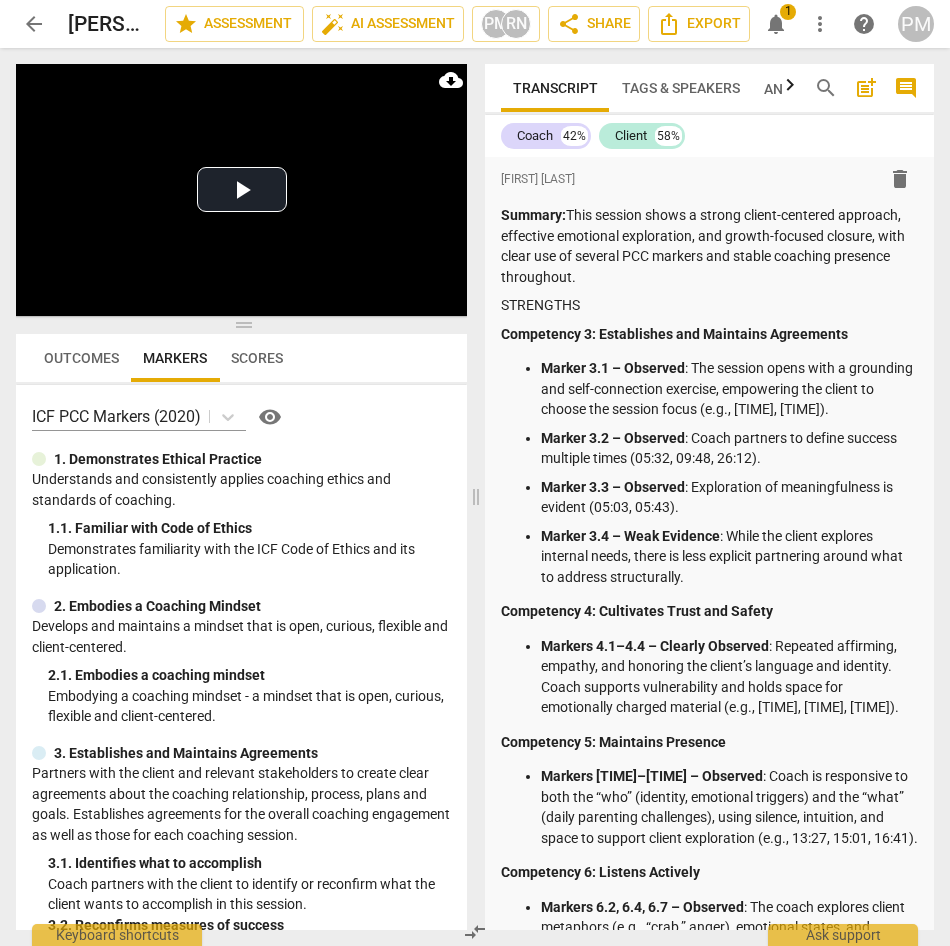 click on "Coach partners with the client to identify or reconfirm what the client wants to accomplish in this session." at bounding box center [249, 894] 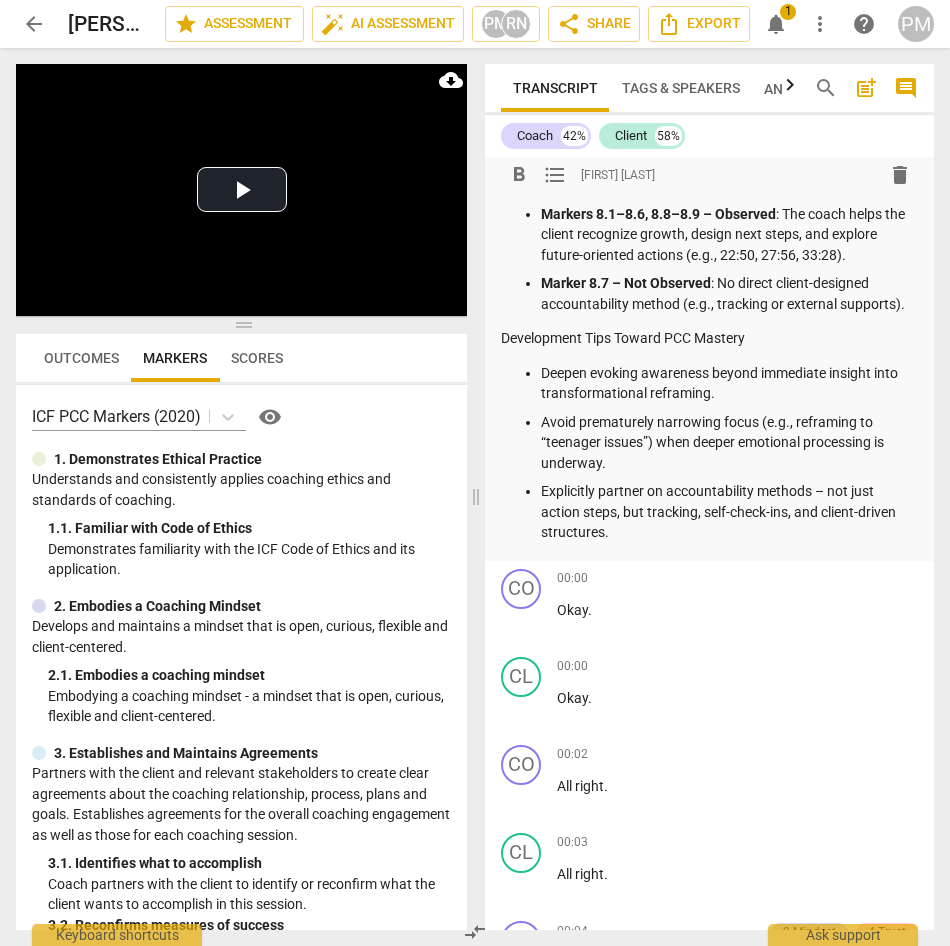 scroll, scrollTop: 1182, scrollLeft: 0, axis: vertical 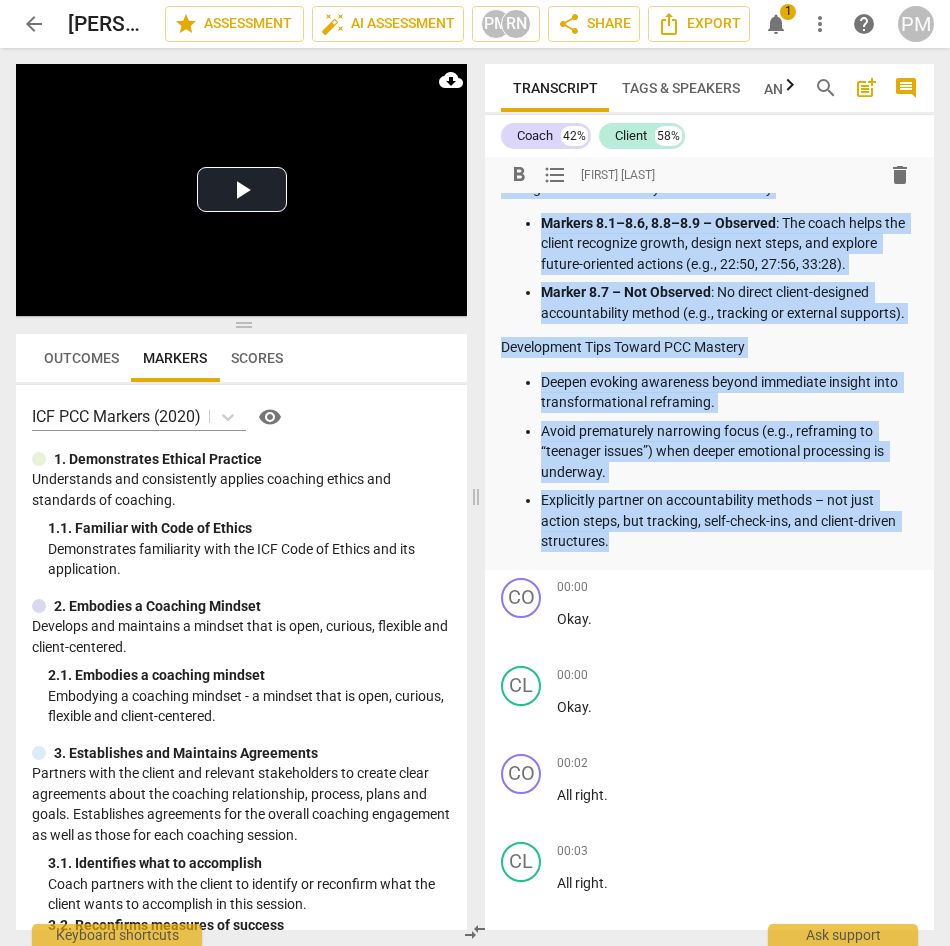 drag, startPoint x: 502, startPoint y: 215, endPoint x: 626, endPoint y: 569, distance: 375.08932 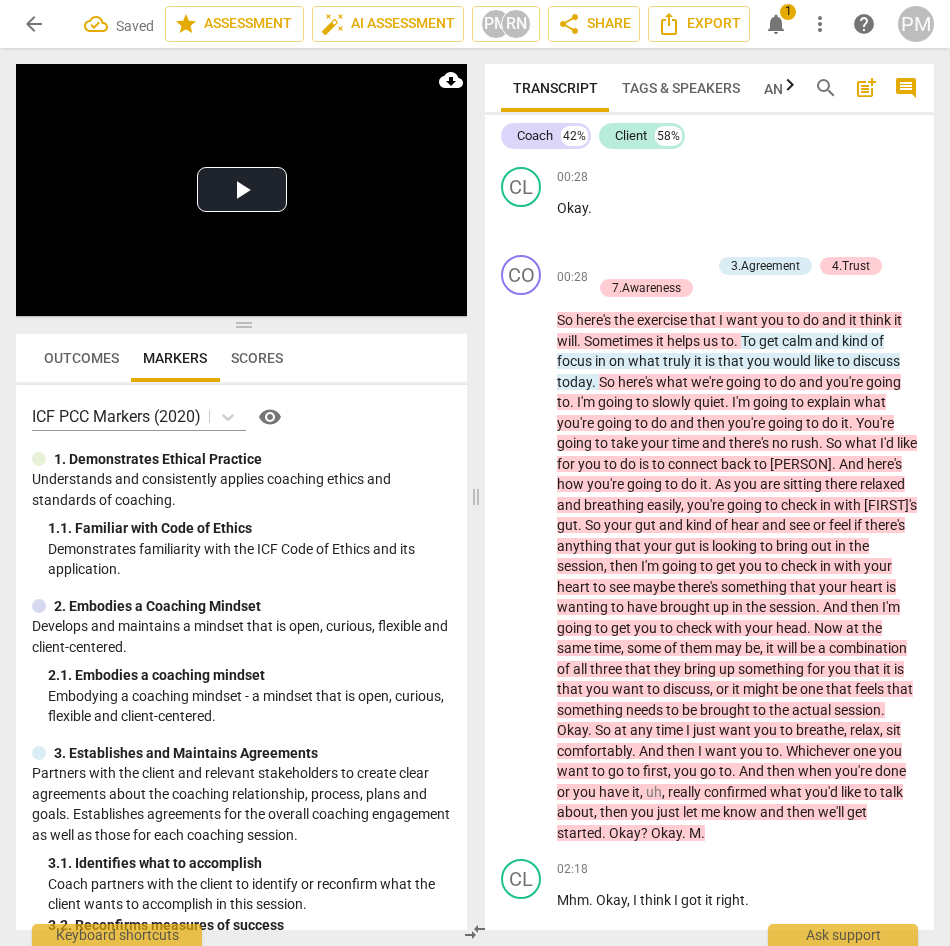 scroll, scrollTop: 2800, scrollLeft: 0, axis: vertical 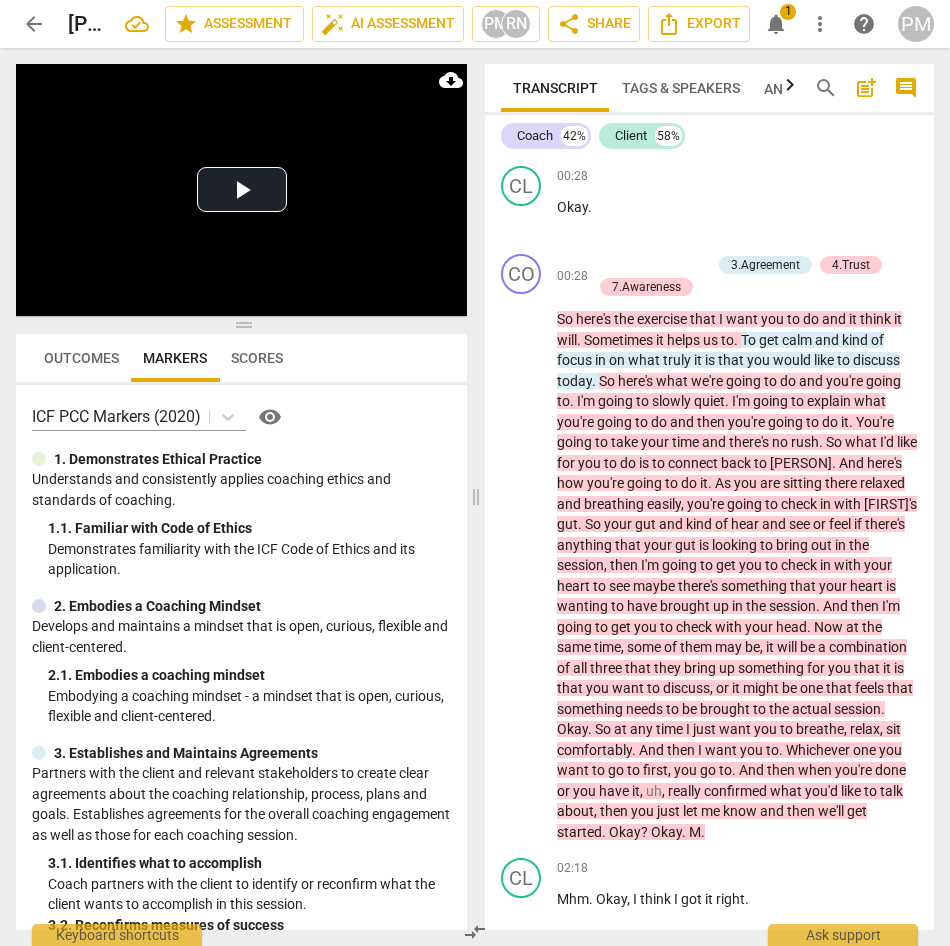 click on "Embodying a coaching mindset - a mindset that is open, curious, flexible and client-centered." at bounding box center [249, 706] 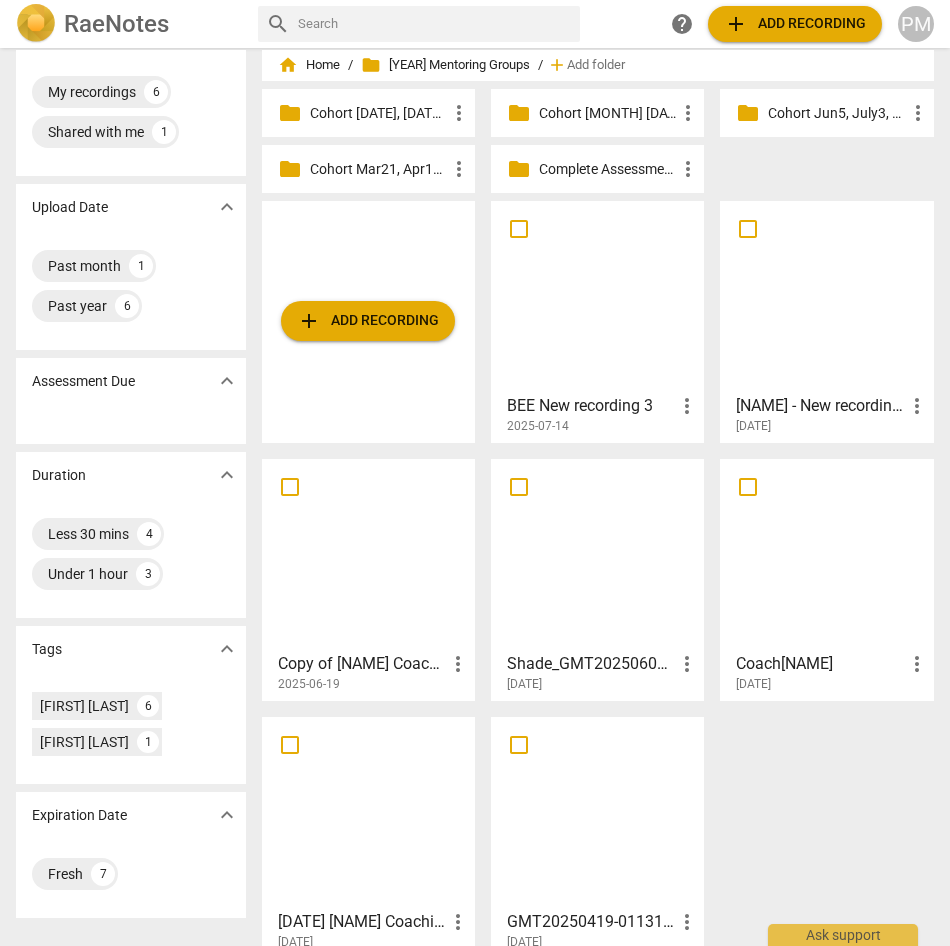 scroll, scrollTop: 83, scrollLeft: 0, axis: vertical 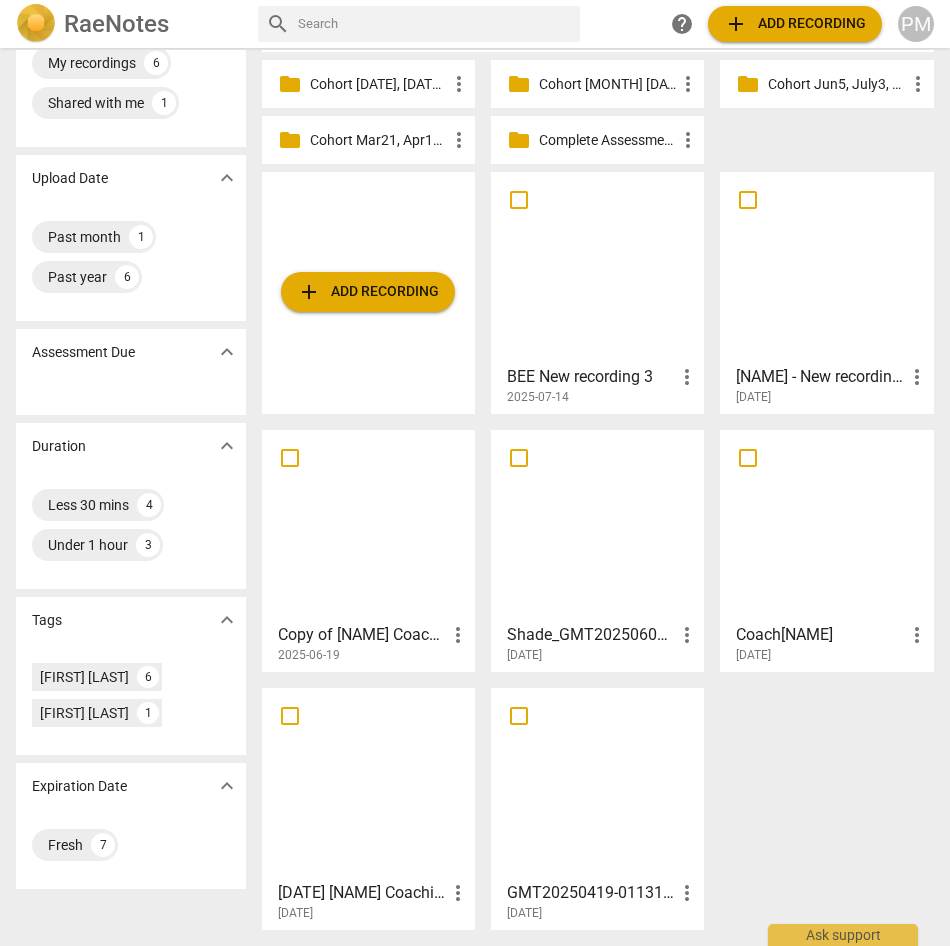 click at bounding box center (368, 783) 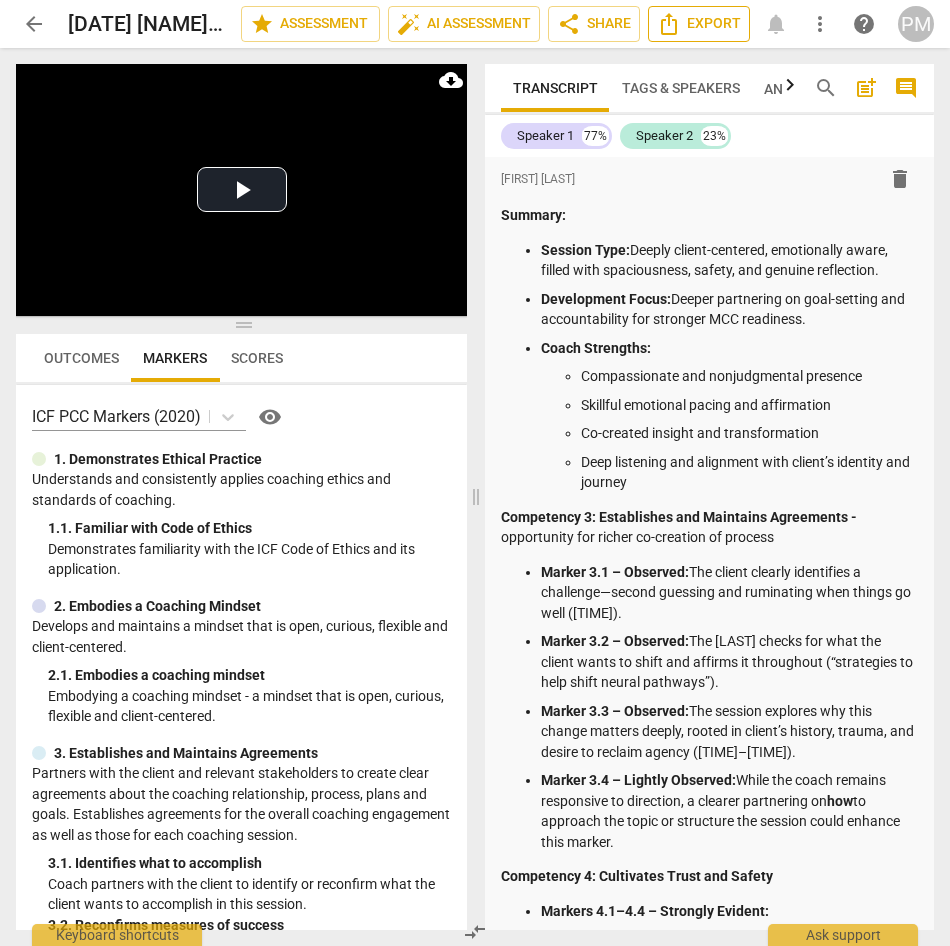 click on "Export" at bounding box center [699, 24] 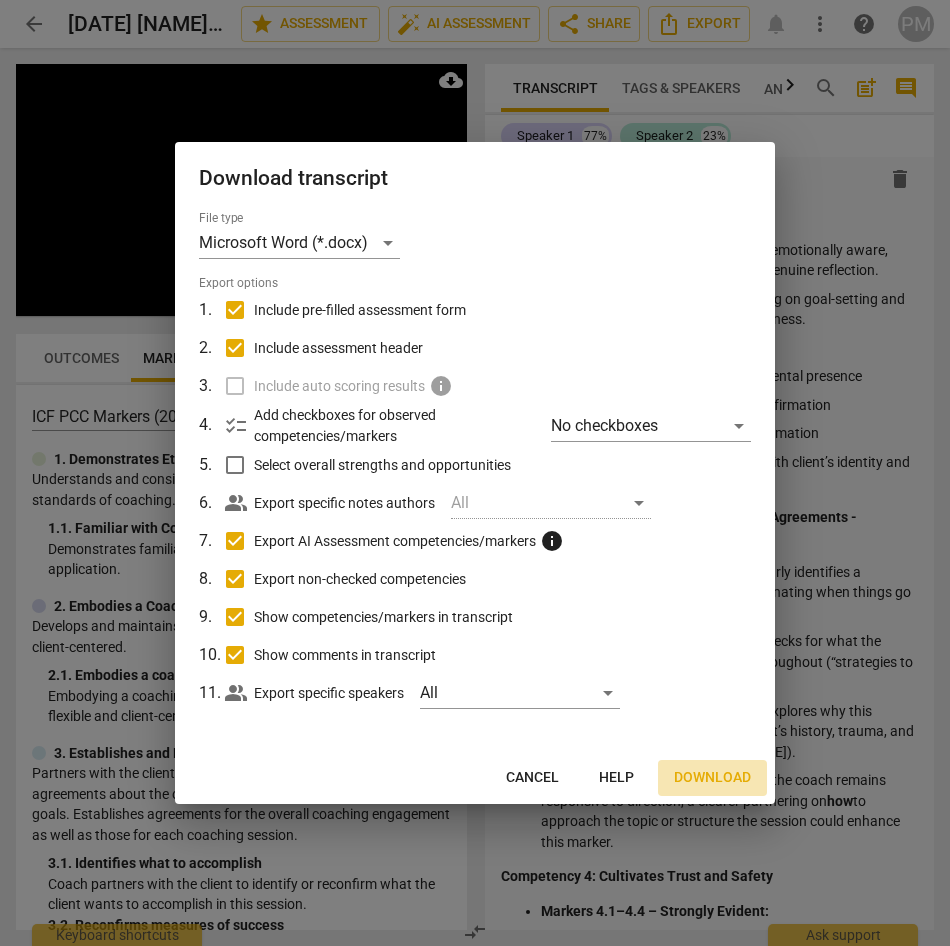 click on "Download" at bounding box center (712, 778) 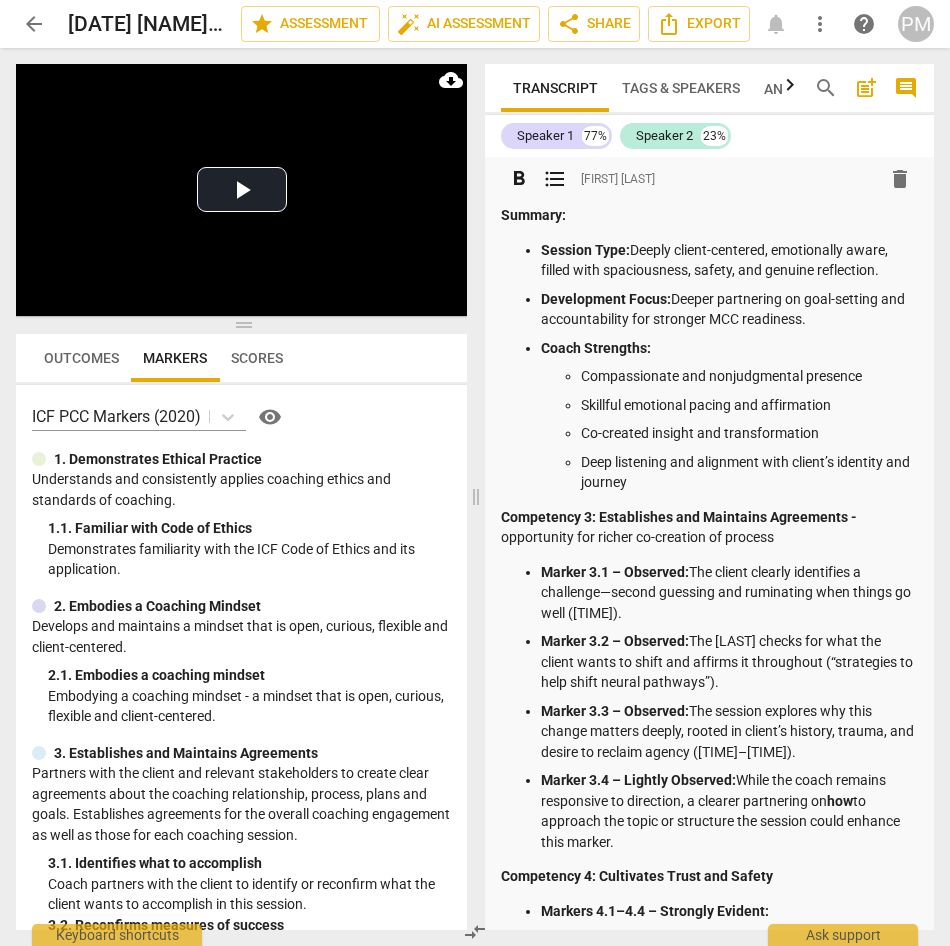 click on "Markers 4.1–4.4 – Strongly Evident:" at bounding box center [729, 911] 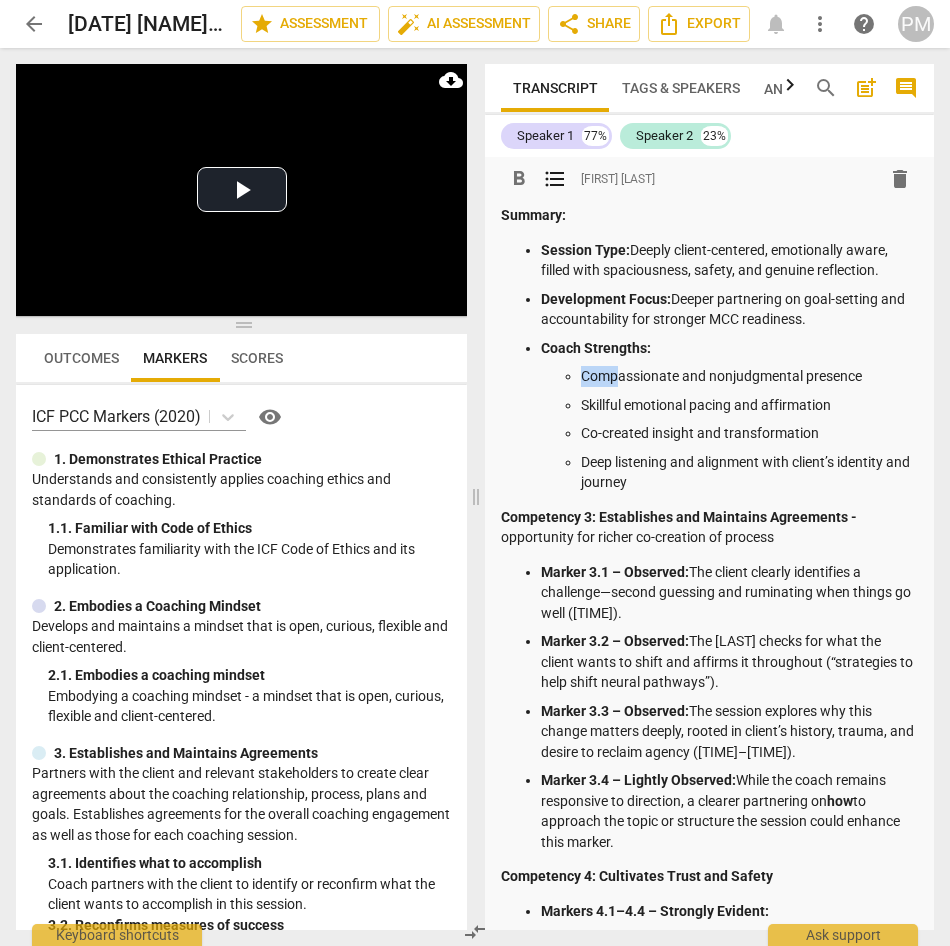 drag, startPoint x: 583, startPoint y: 376, endPoint x: 621, endPoint y: 375, distance: 38.013157 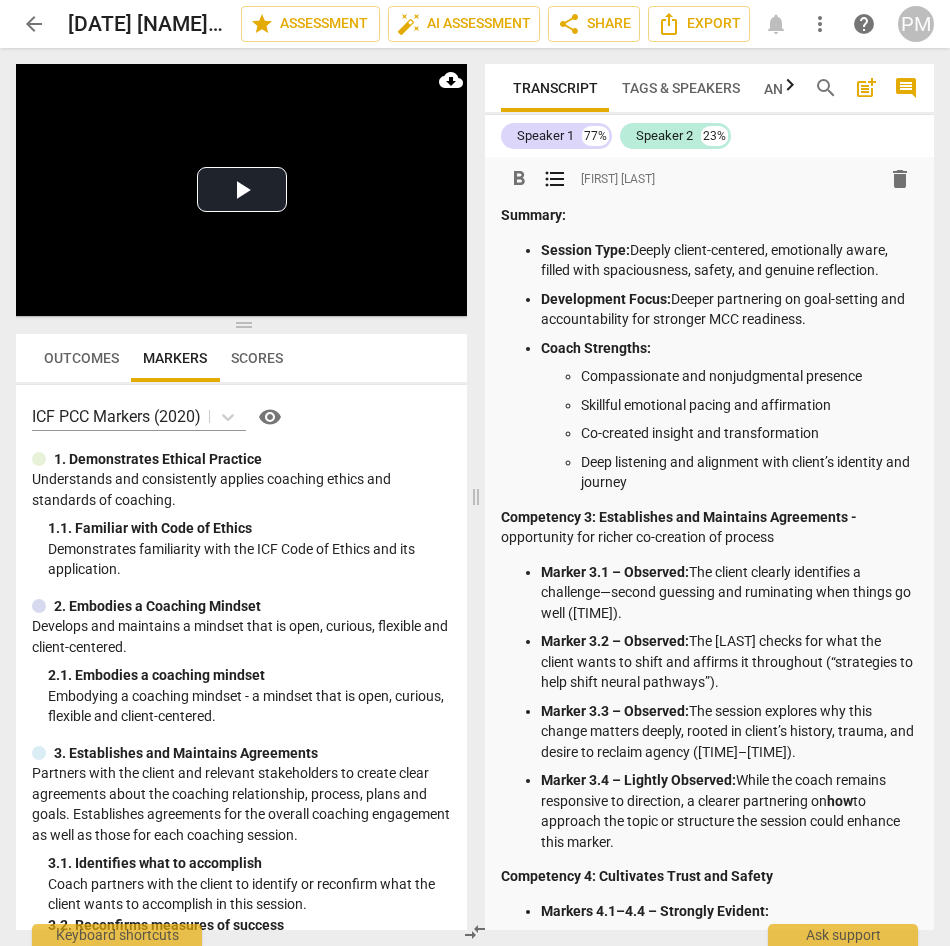click on "Skillful emotional pacing and affirmation" at bounding box center (749, 405) 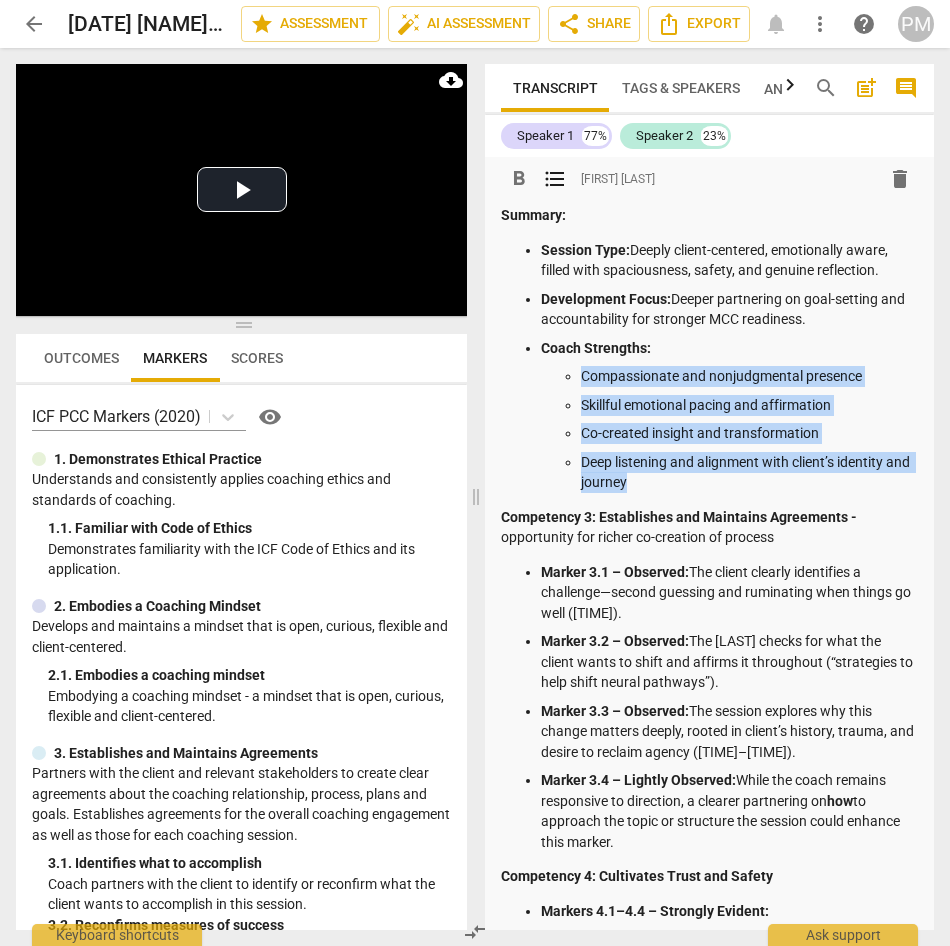 drag, startPoint x: 580, startPoint y: 380, endPoint x: 694, endPoint y: 474, distance: 147.75656 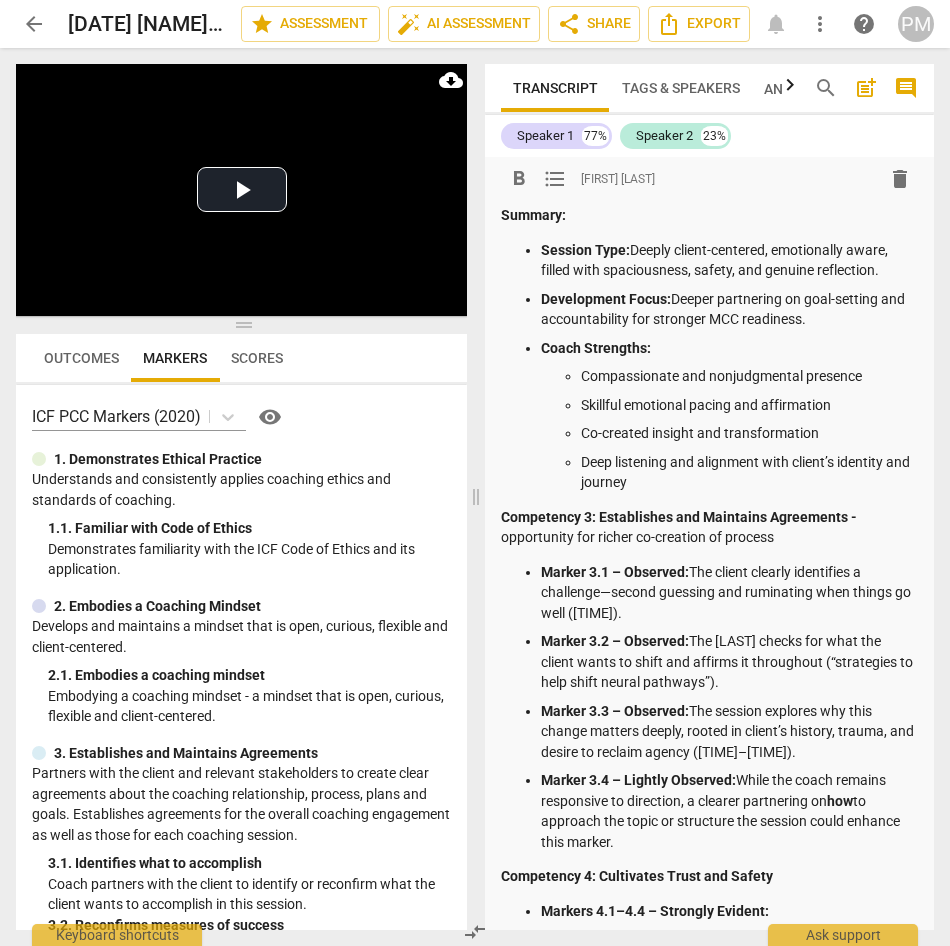 click on "Competency 3: Establishes and Maintains Agreements -  opportunity for richer co-creation of process" at bounding box center [709, 527] 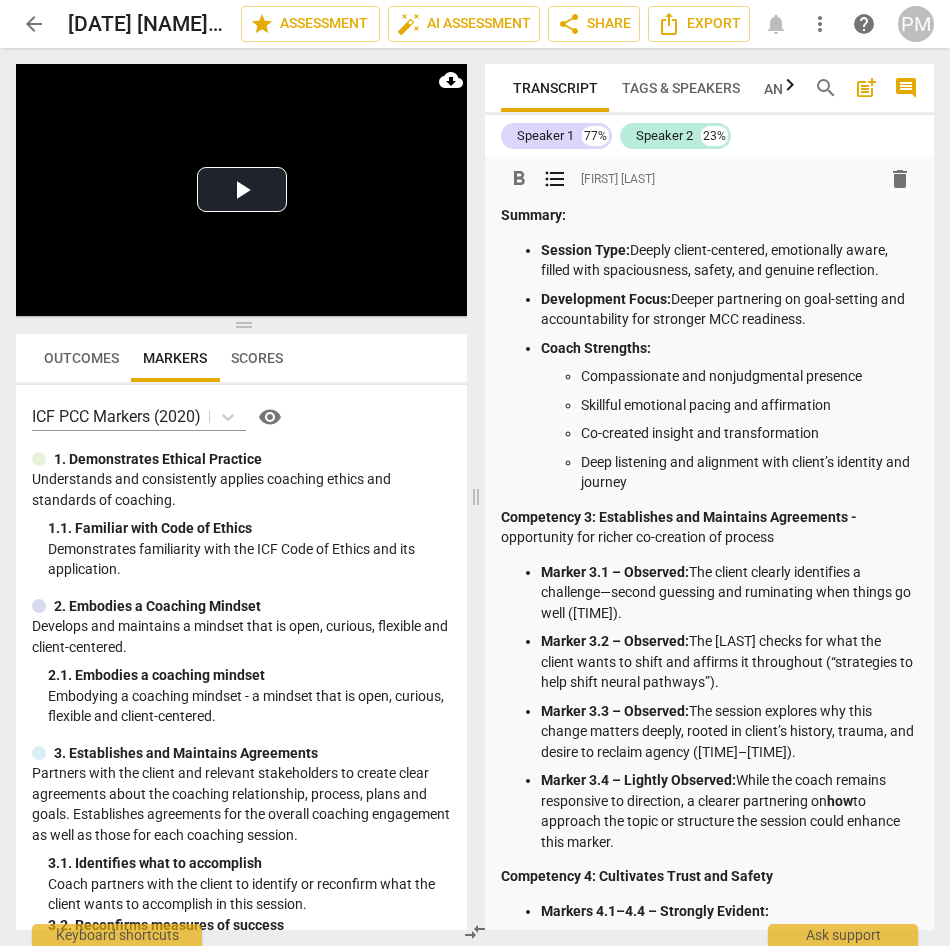 drag, startPoint x: 676, startPoint y: 300, endPoint x: 807, endPoint y: 317, distance: 132.09845 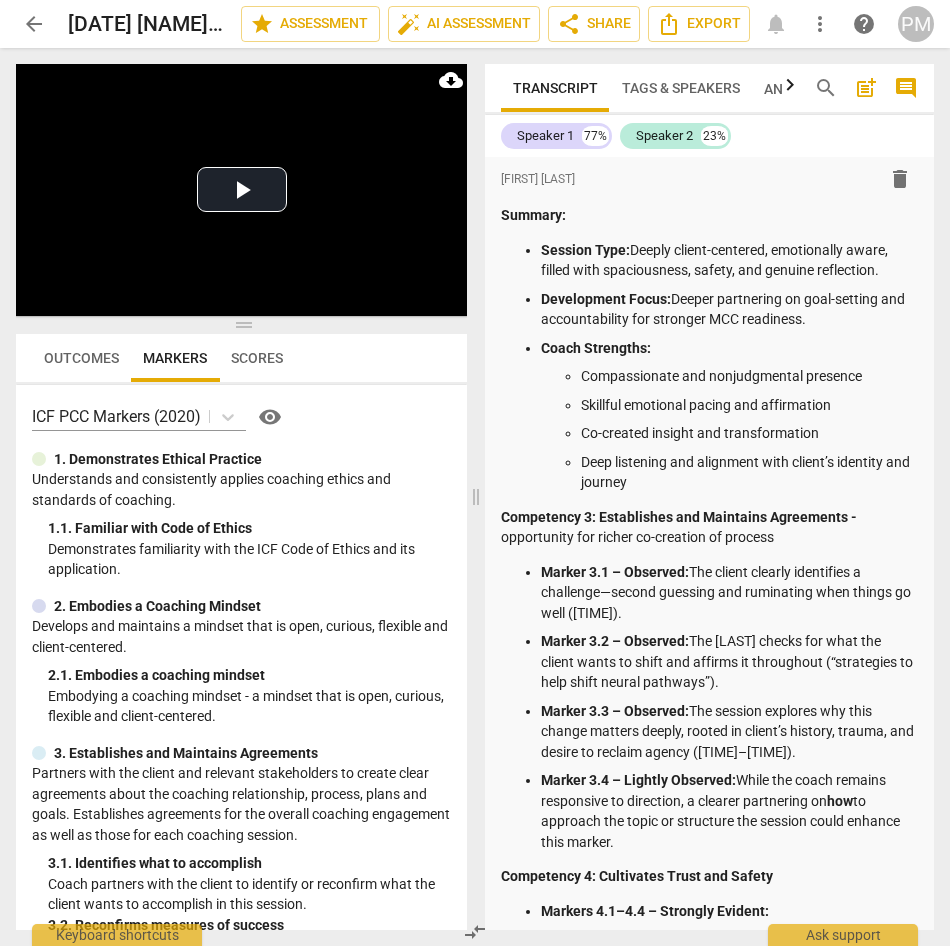 click on "Transcript Tags & Speakers Analytics   New search post_add comment Speaker 1 77% Speaker 2 23% format_bold format_list_bulleted [PERSON] _MCC Group delete Summary:    Session Type:  Deeply client-centered, emotionally aware, filled with spaciousness, safety, and genuine reflection. Development Focus:  Deeper partnering on goal-setting and accountability for stronger MCC readiness. Coach Strengths: Compassionate and nonjudgmental presence Skillful emotional pacing and affirmation Co-created insight and transformation Deep listening and alignment with client’s identity and journey Competency 3: Establishes and Maintains Agreements -  opportunity for richer co-creation of process Marker 3.1 – Observed:  The client clearly identifies a challenge—second guessing and ruminating when things go well ([TIME]). Marker 3.2 – Observed:  The coach checks for what the client wants to shift and affirms it throughout (“strategies to help shift neural pathways”). Marker 3.3 – Observed: Marker 3.4 – Lightly Observed:" at bounding box center [713, 497] 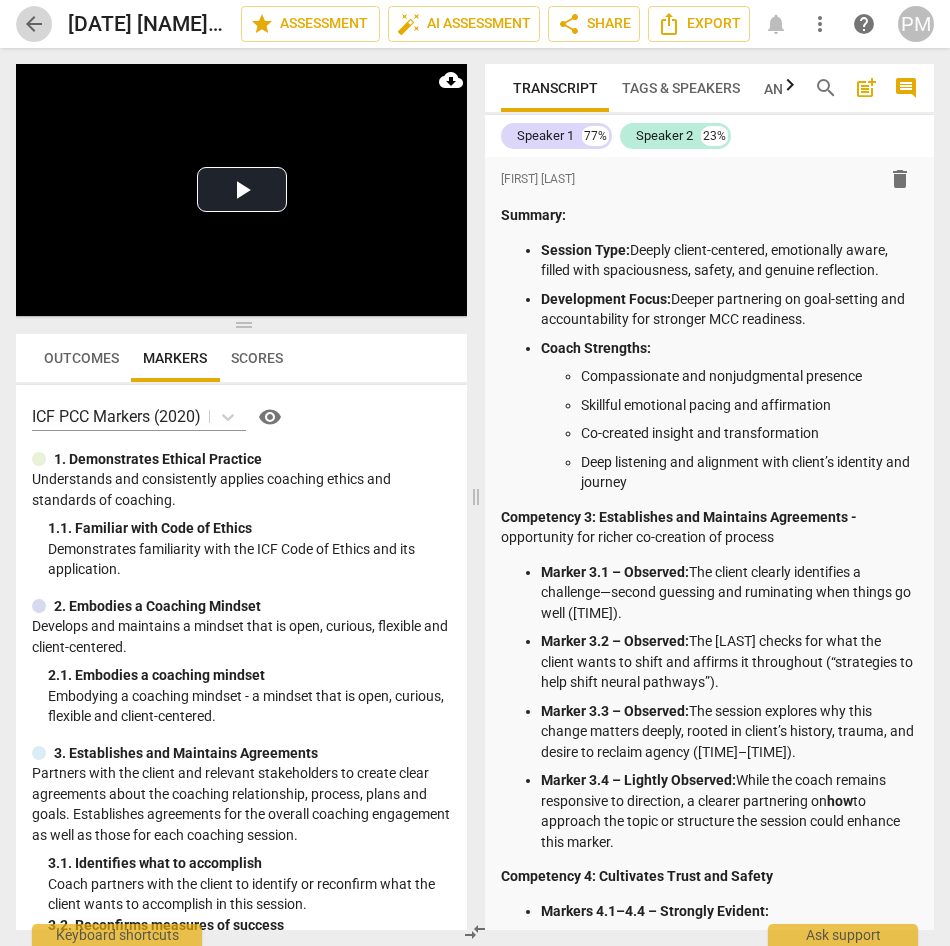 click on "arrow_back" at bounding box center (34, 24) 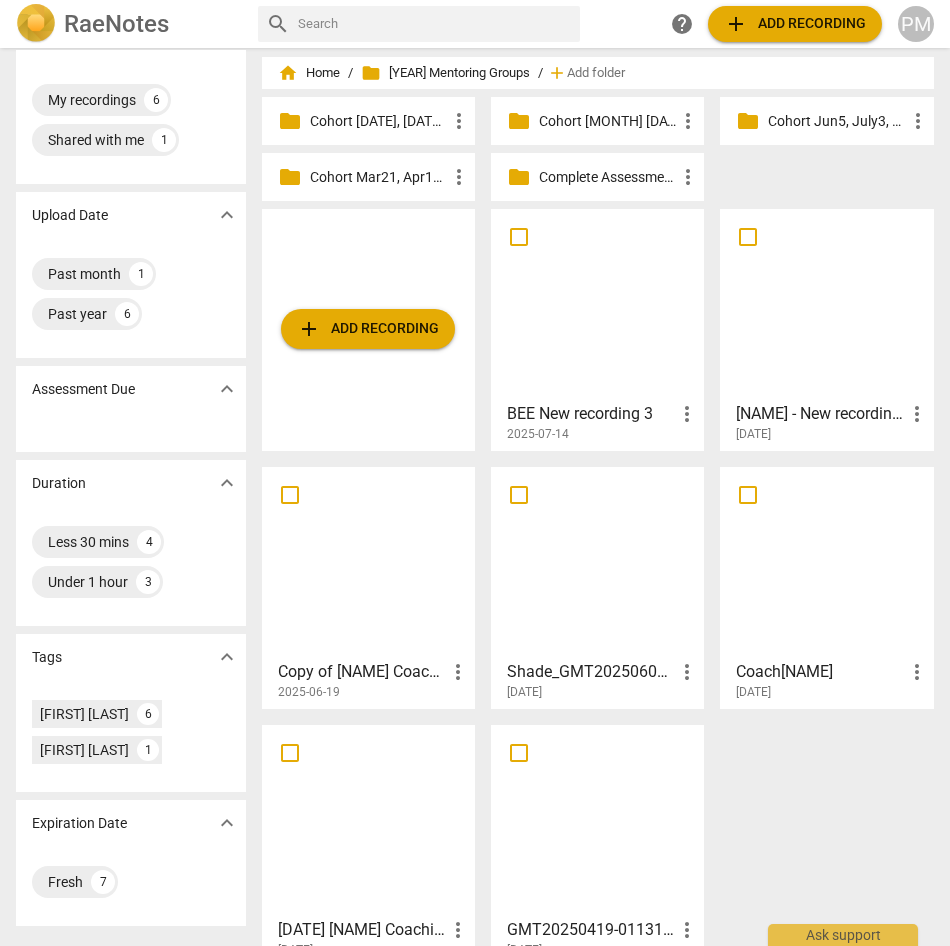 scroll, scrollTop: 83, scrollLeft: 0, axis: vertical 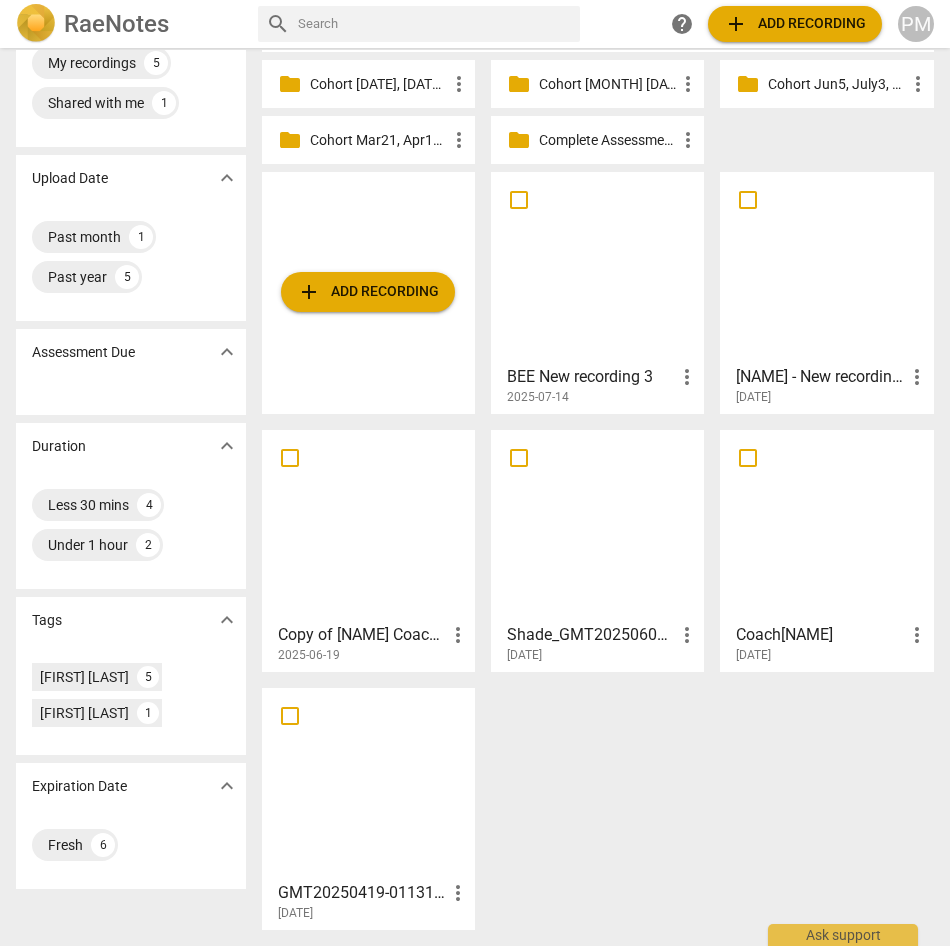 click on "Coach[NAME] more_vert [YEAR]-[MONTH]-[DAY]" at bounding box center [827, 639] 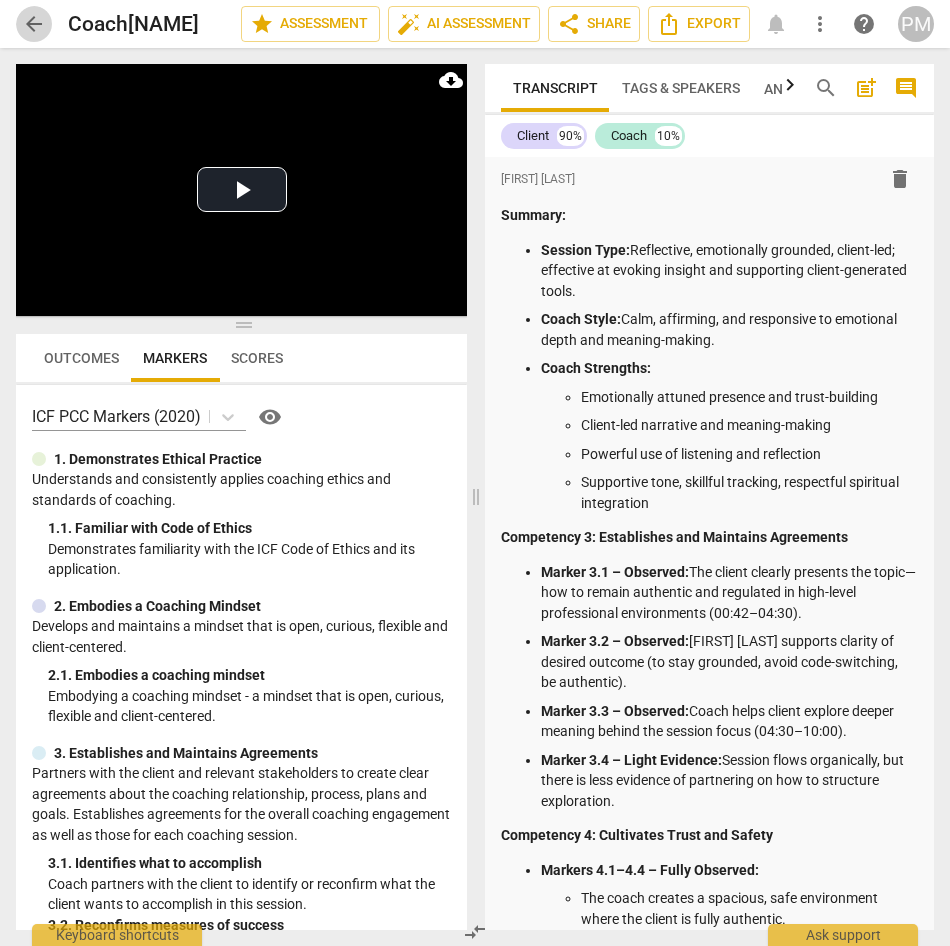 click on "arrow_back" at bounding box center (34, 24) 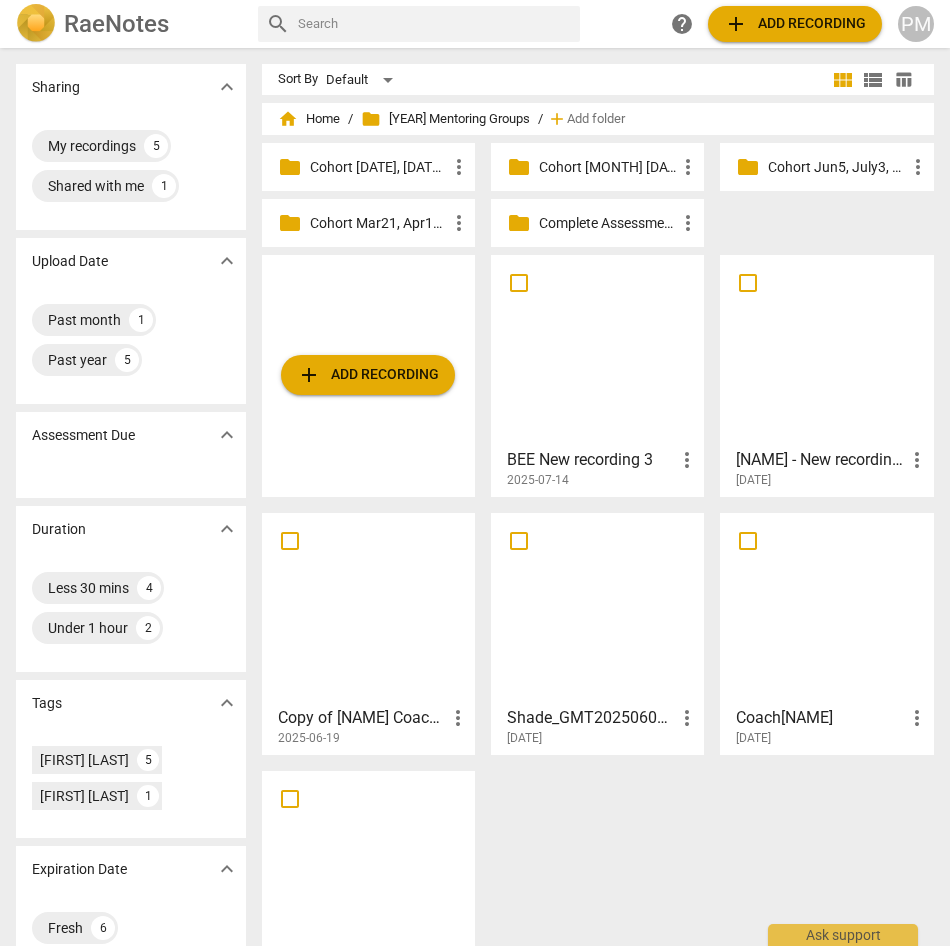 click at bounding box center (597, 608) 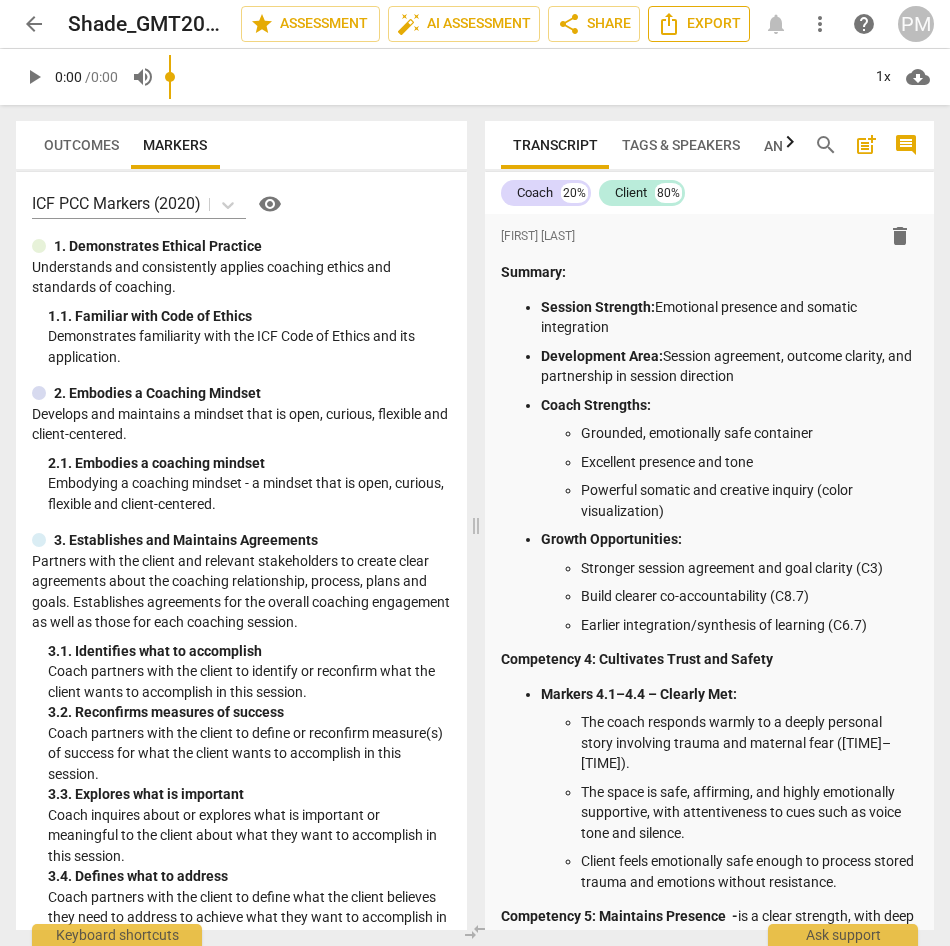click on "Export" at bounding box center [699, 24] 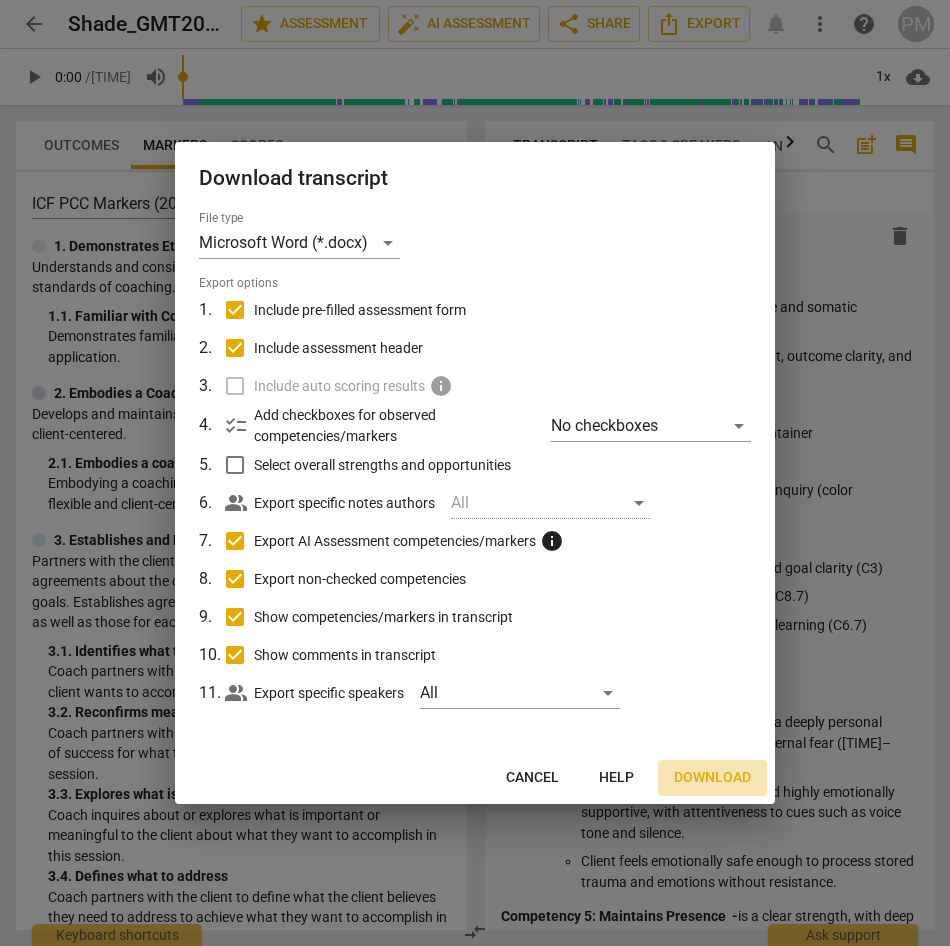 click on "Download" at bounding box center [712, 778] 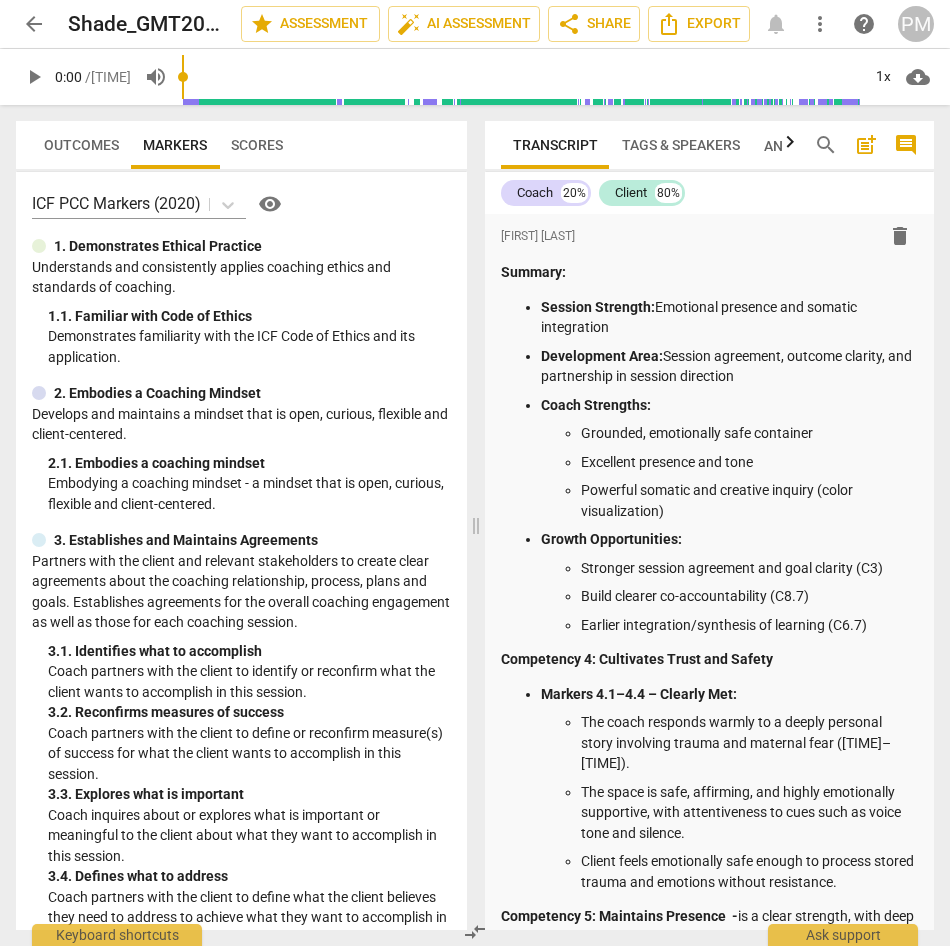click on "Outcomes Markers Scores ICF PCC Markers (2020) visibility 1. Demonstrates Ethical Practice Understands and consistently applies coaching ethics and standards of coaching. 1. 1. Familiar with Code of Ethics Demonstrates familiarity with the ICF Code of Ethics and its application. 2. Embodies a Coaching Mindset Develops and maintains a mindset that is open, curious, flexible and client-centered. 2. 1. Embodies a coaching mindset Embodying a coaching mindset - a mindset that is open, curious, flexible and client-centered. 3. Establishes and Maintains Agreements Partners with the client and relevant stakeholders to create clear agreements about the coaching relationship, process, plans and goals. Establishes agreements for the overall coaching engagement as well as those for each coaching session. 3. 1. Identifies what to accomplish Coach partners with the client to identify or reconfirm what the client wants to accomplish in this session. 3. 2. Reconfirms measures of success 3. 3. Explores what is important 3." at bounding box center [237, 525] 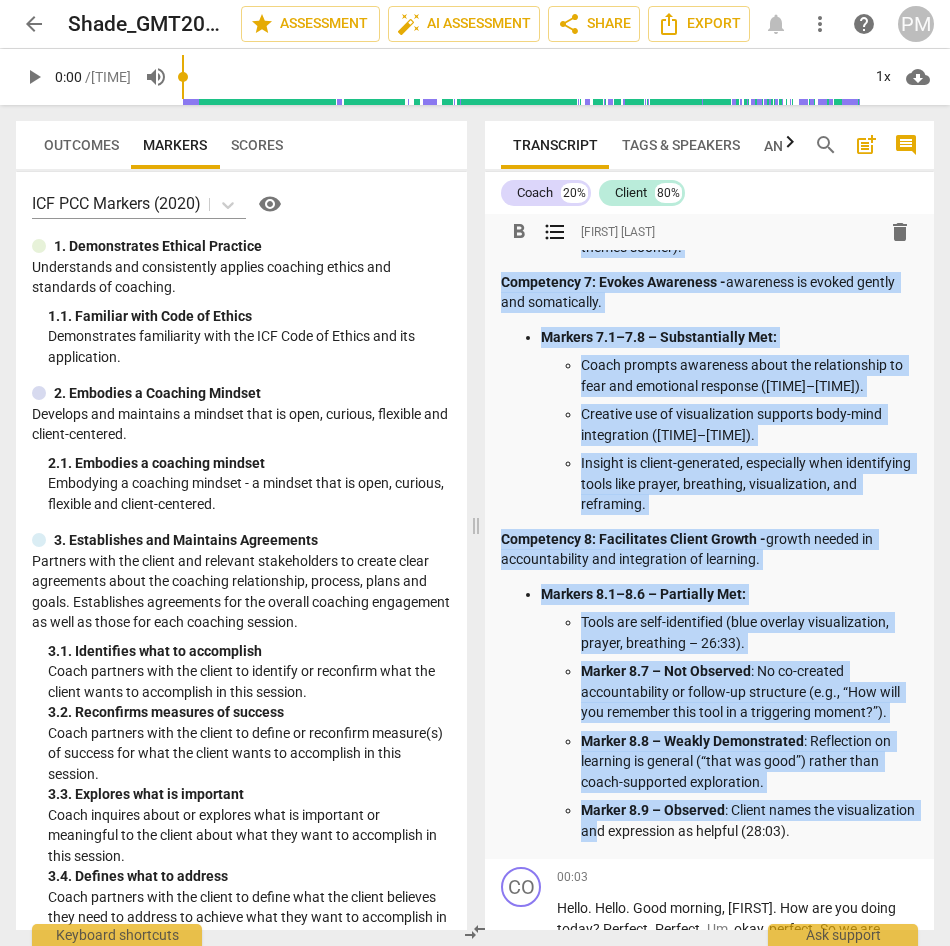 scroll, scrollTop: 1385, scrollLeft: 0, axis: vertical 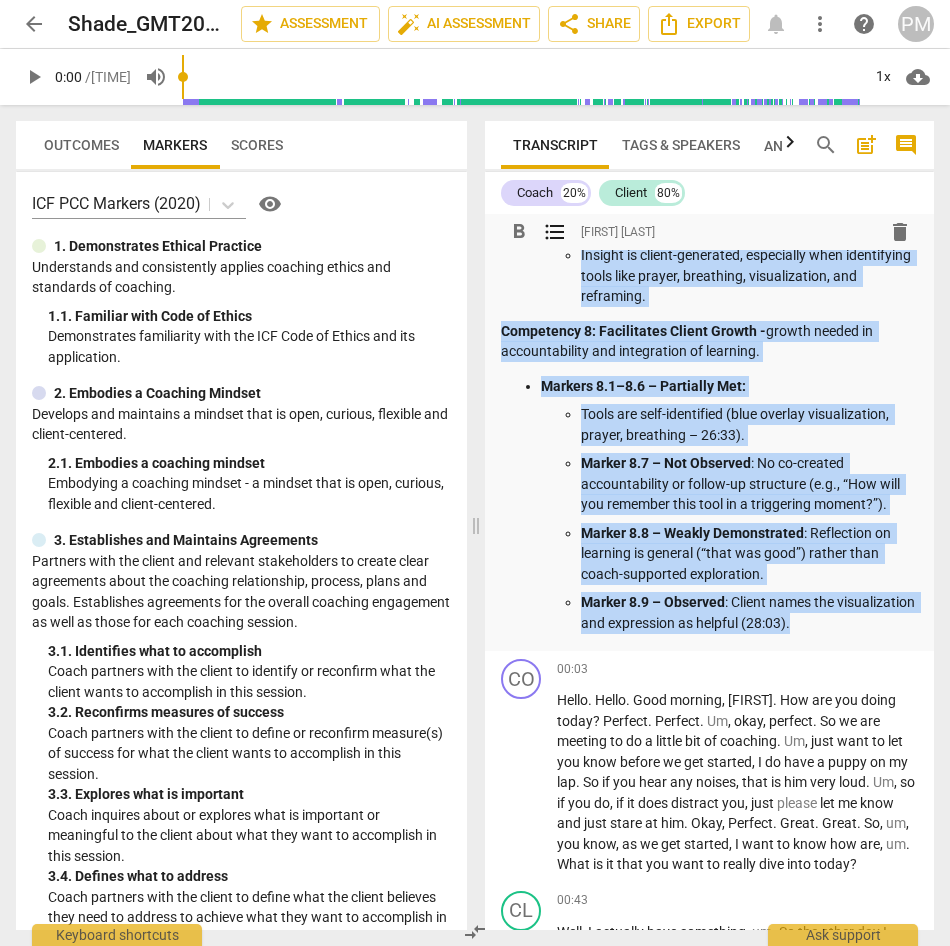 drag, startPoint x: 502, startPoint y: 274, endPoint x: 903, endPoint y: 623, distance: 531.6032 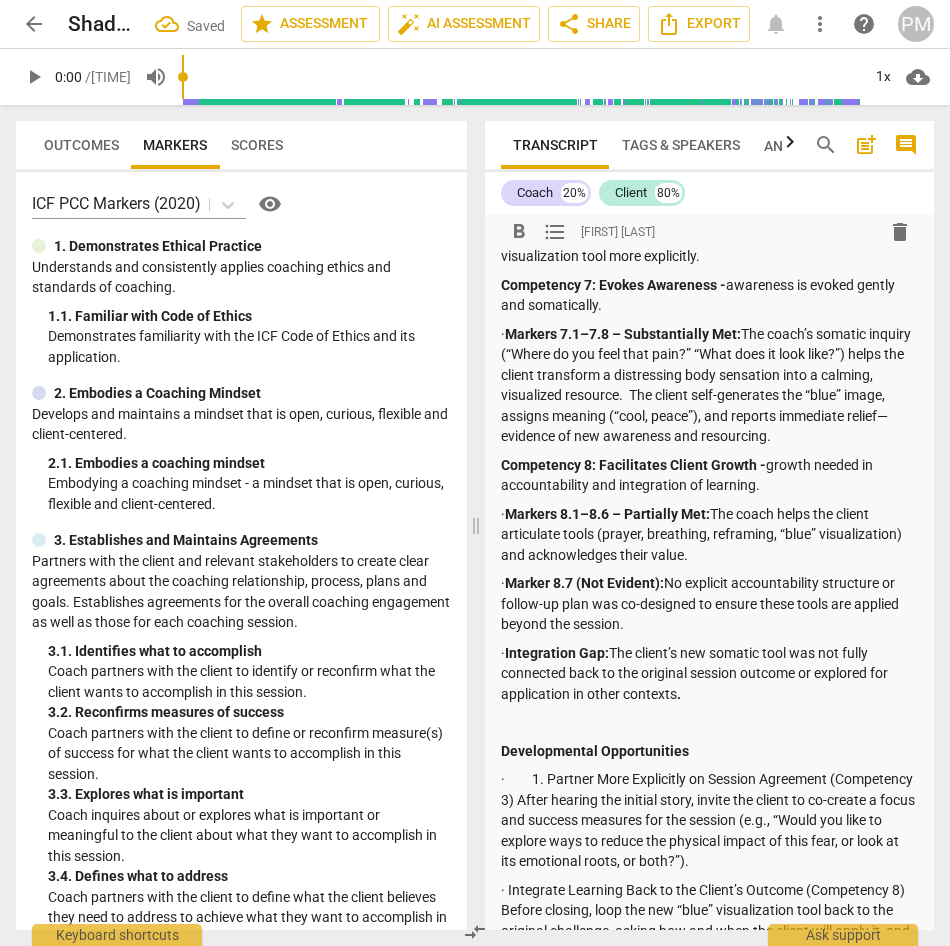 scroll, scrollTop: 0, scrollLeft: 0, axis: both 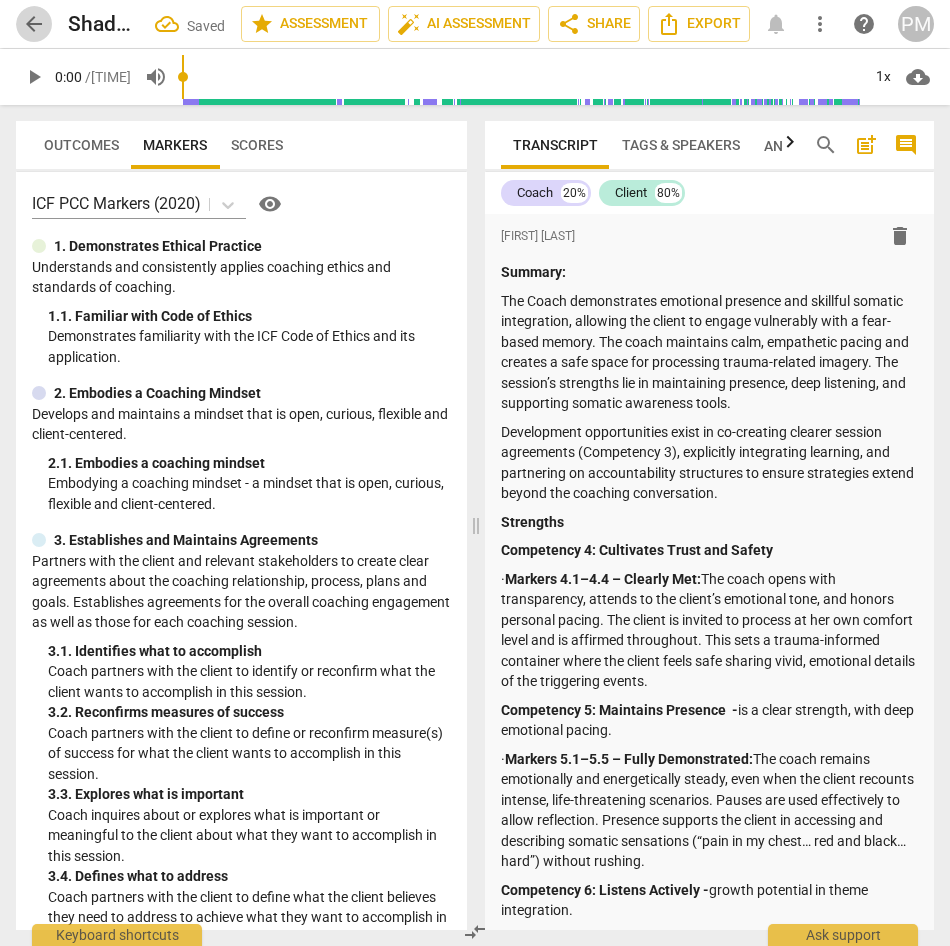 click on "arrow_back" at bounding box center (34, 24) 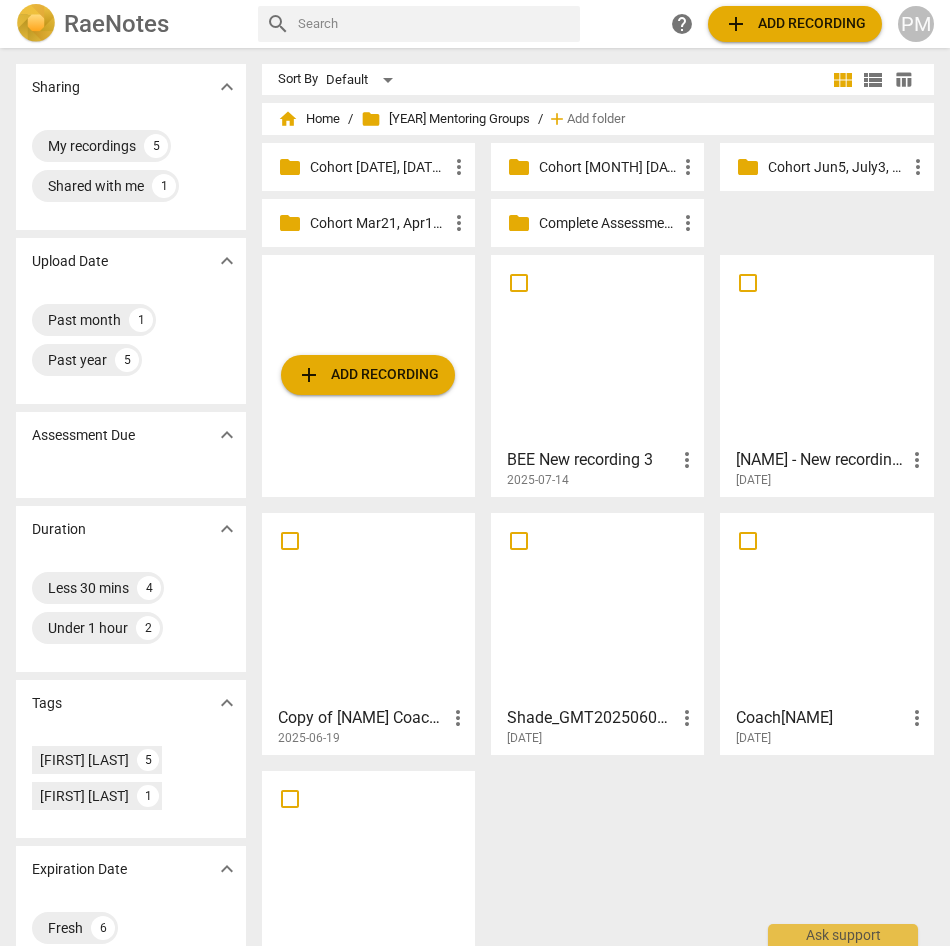 click at bounding box center (597, 608) 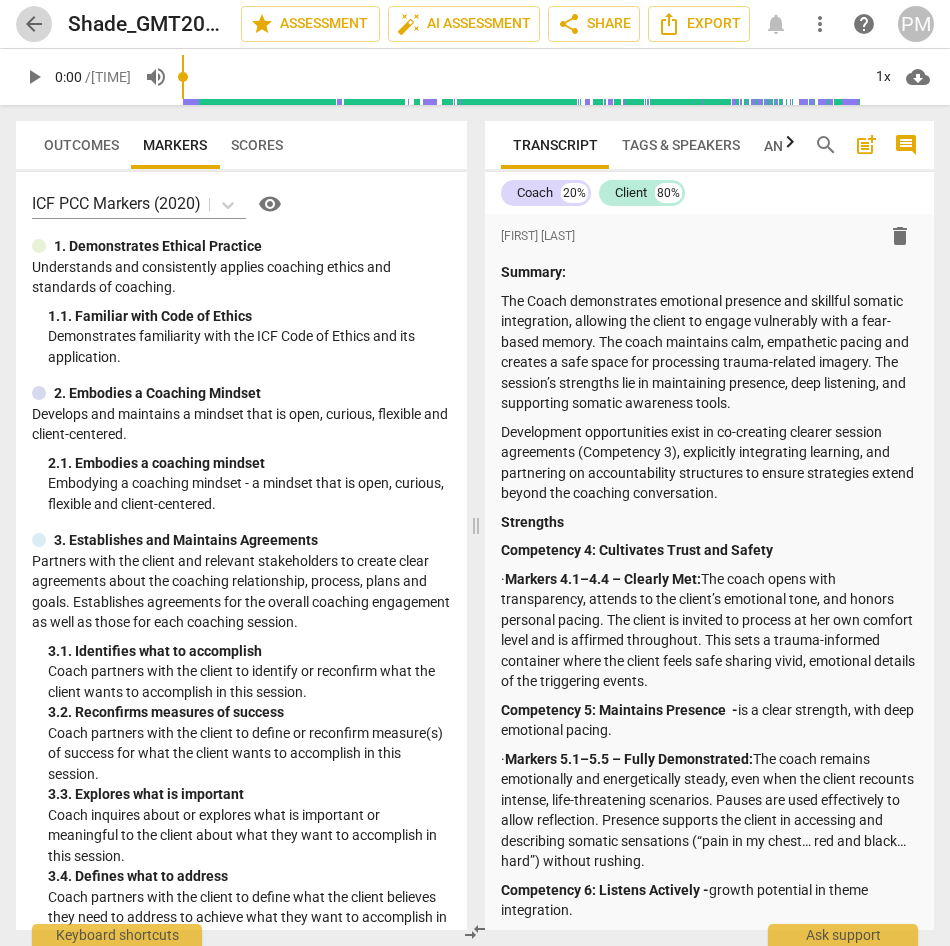 click on "arrow_back" at bounding box center (34, 24) 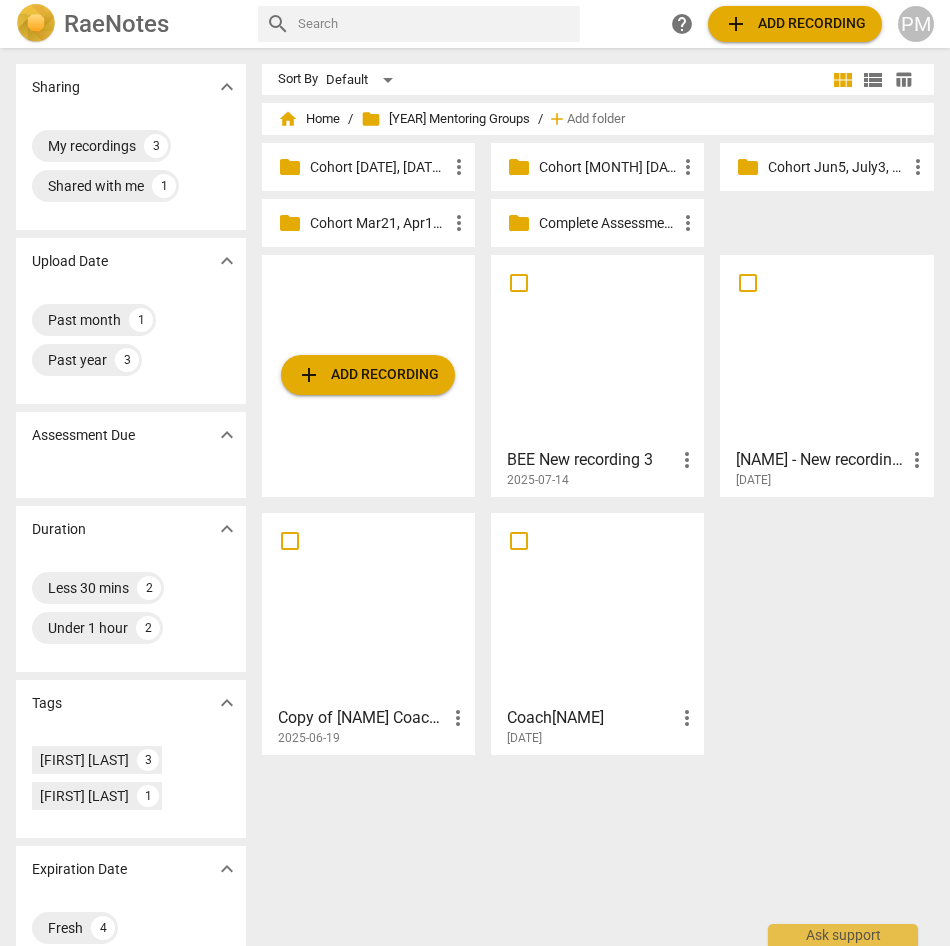 click at bounding box center (597, 608) 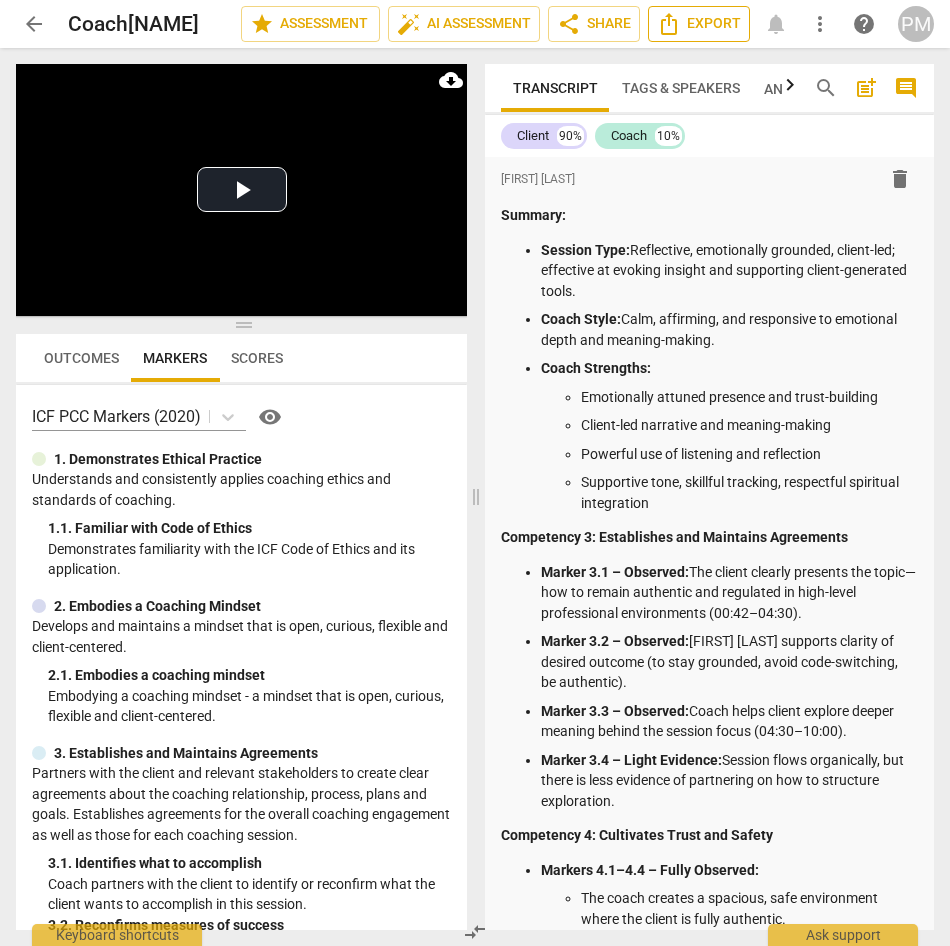 click on "Export" at bounding box center (699, 24) 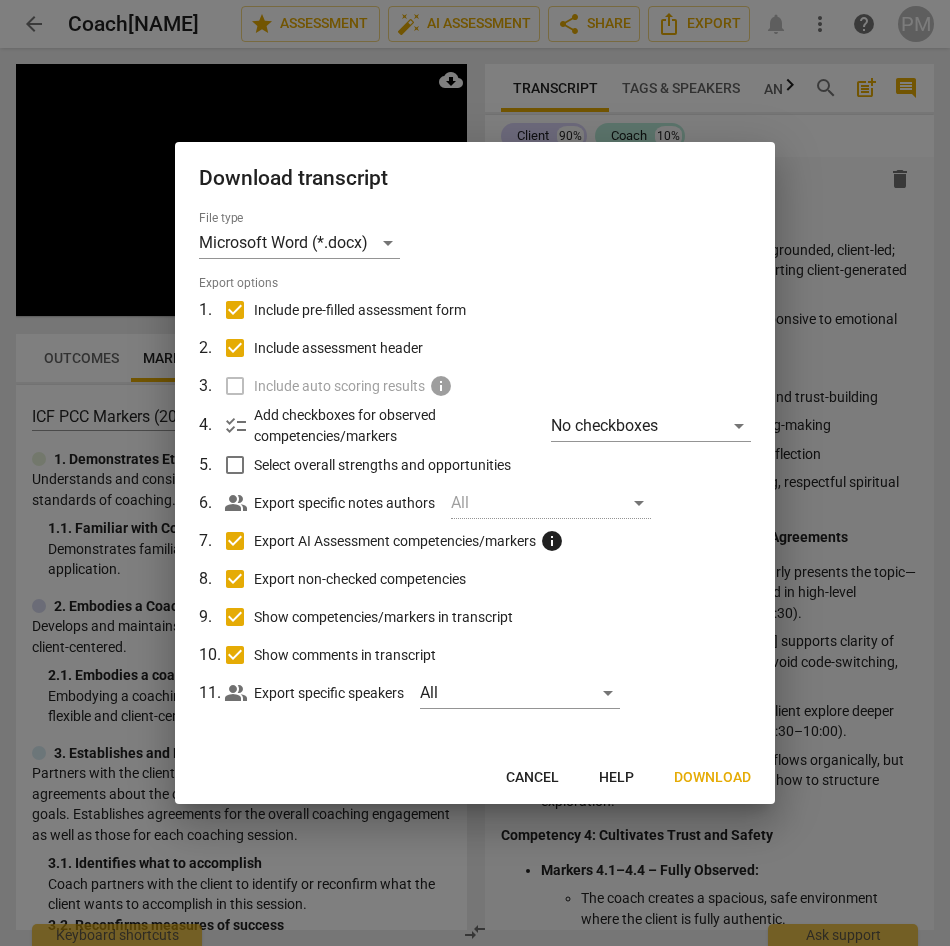 click on "Download" at bounding box center (712, 778) 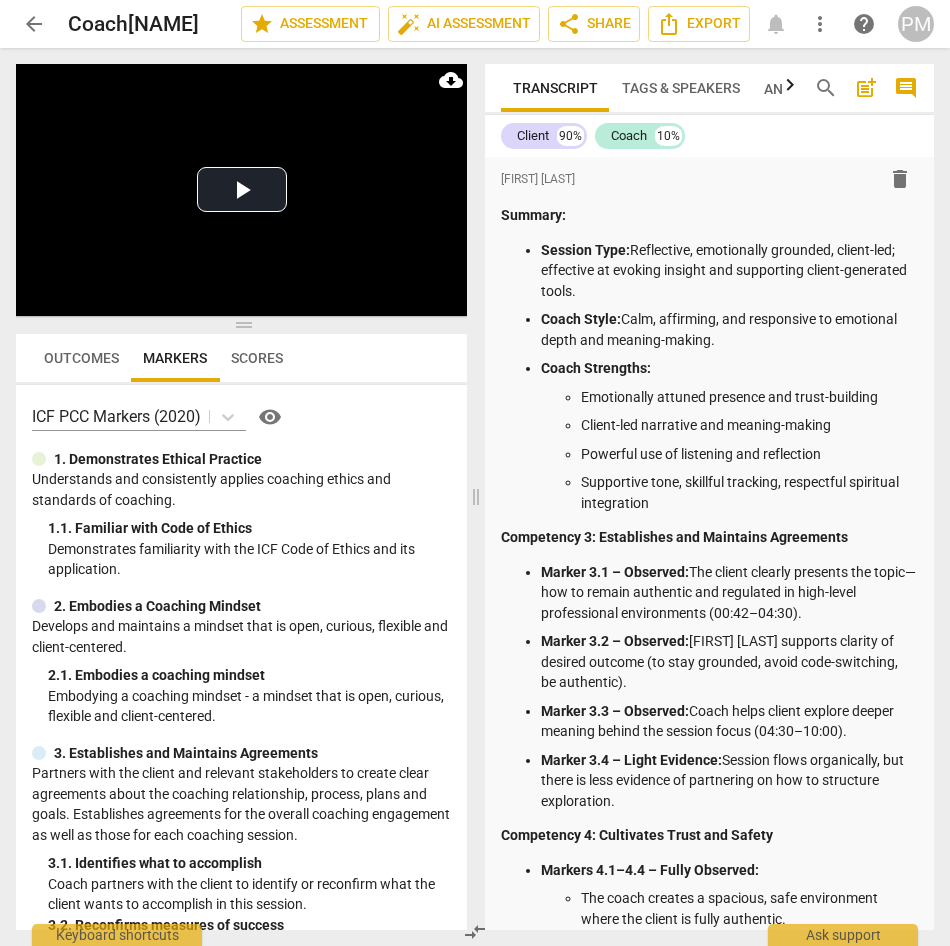 click on "Summary: Session Type: Reflective, emotionally grounded, client-led; effective at evoking insight and supporting client-generated tools. Coach Style: Calm, affirming, and responsive to emotional depth and meaning-making. Coach Strengths: Emotionally attuned presence and trust-building Client-led narrative and meaning-making Powerful use of listening and reflection Supportive tone, skillful tracking, respectful spiritual integration Competency 3: Establishes and Maintains Agreements Marker 3.1 – Observed: The client clearly presents the topic—how to remain authentic and regulated in high-level professional environments ([TIME]–[TIME]). Marker 3.2 – Observed: Coach supports clarity of desired outcome (to stay grounded, avoid code-switching, be authentic). Marker 3.3 – Observed: Marker 3.4 – Light Evidence: Competency 4: Cultivates Trust and Safety CL + ." at bounding box center [713, 497] 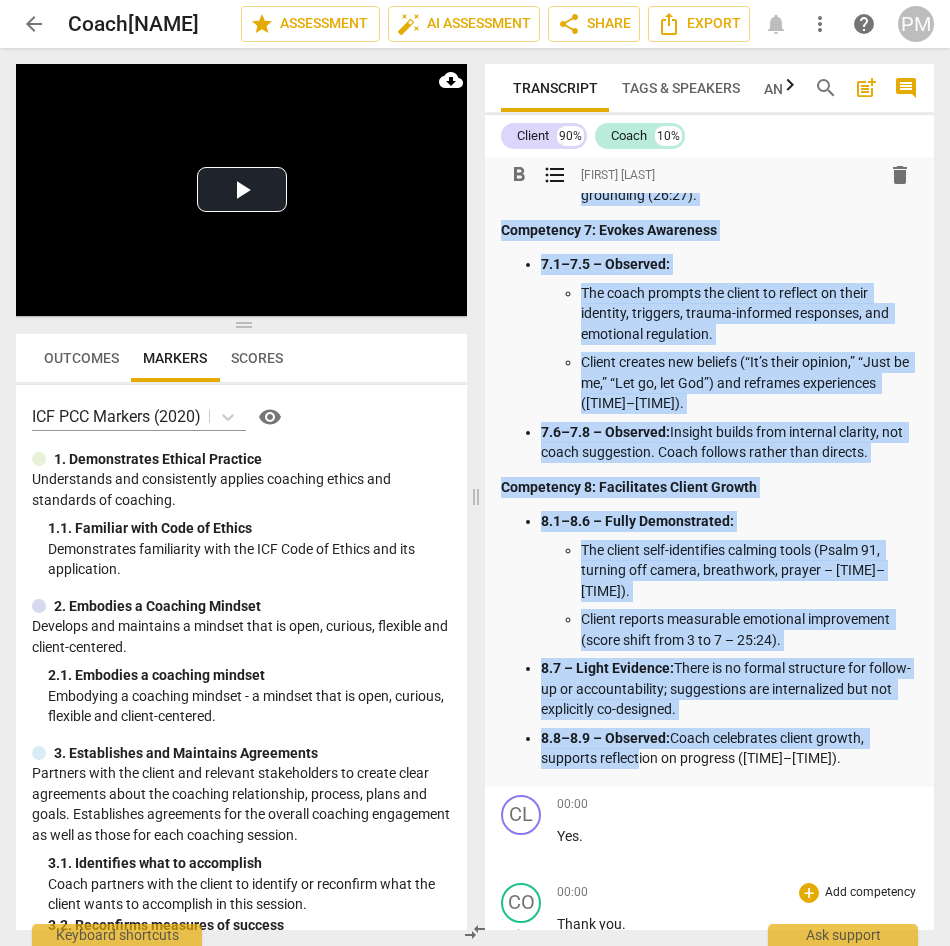 scroll, scrollTop: 1495, scrollLeft: 0, axis: vertical 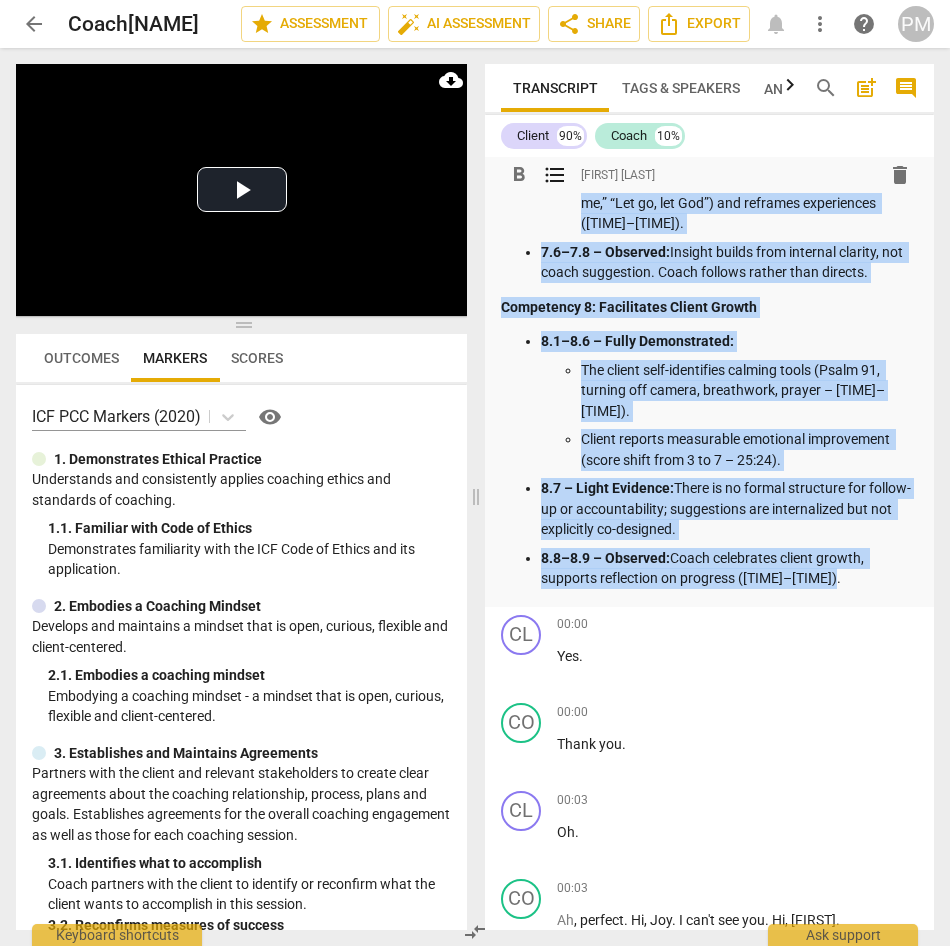 drag, startPoint x: 502, startPoint y: 212, endPoint x: 851, endPoint y: 574, distance: 502.83694 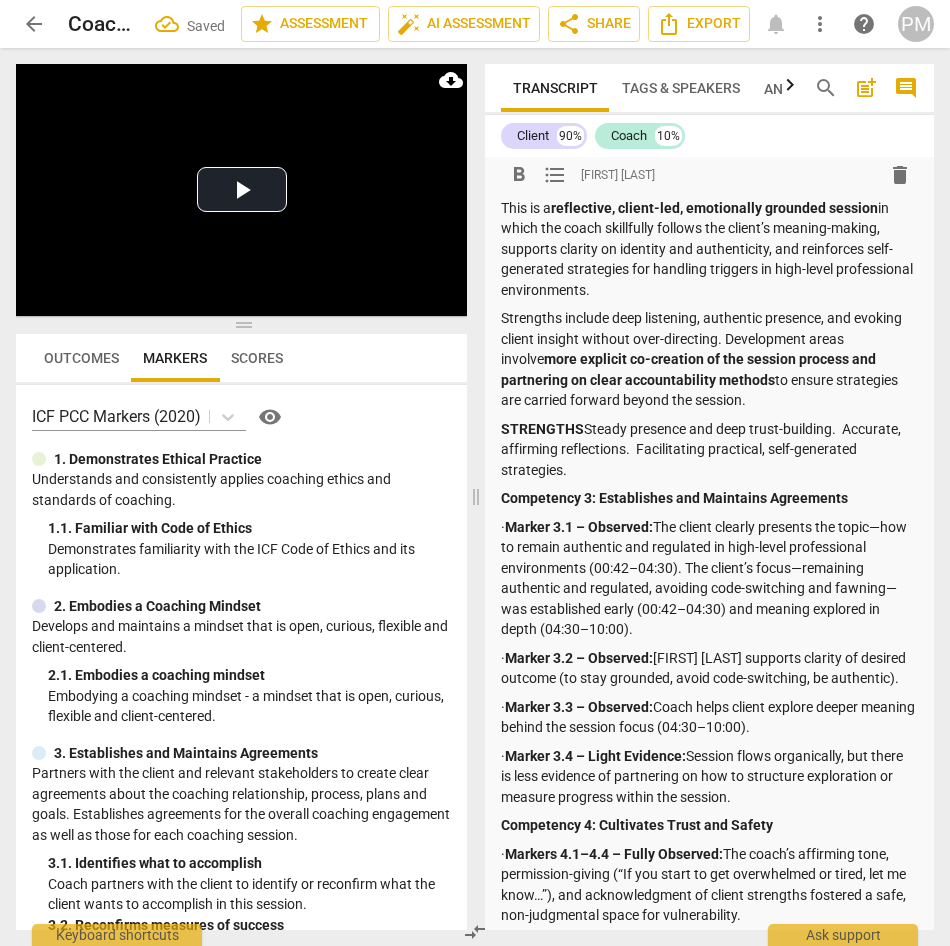scroll, scrollTop: 0, scrollLeft: 0, axis: both 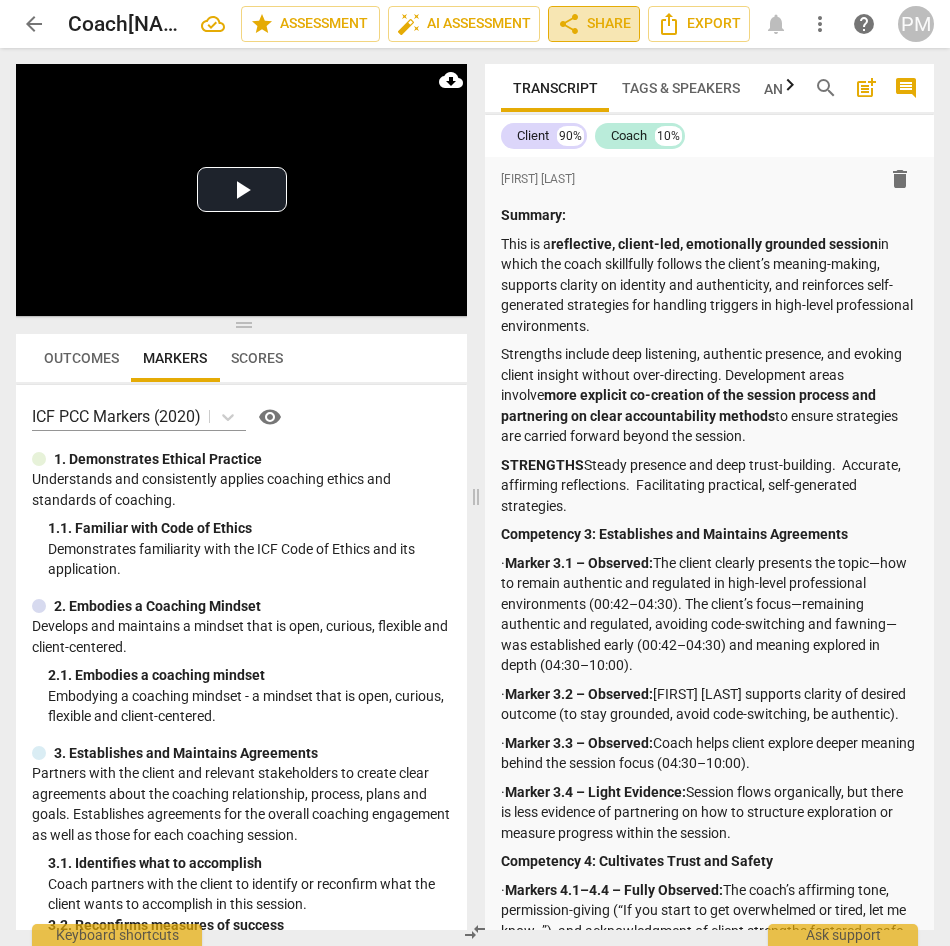 click on "share    Share" at bounding box center [594, 24] 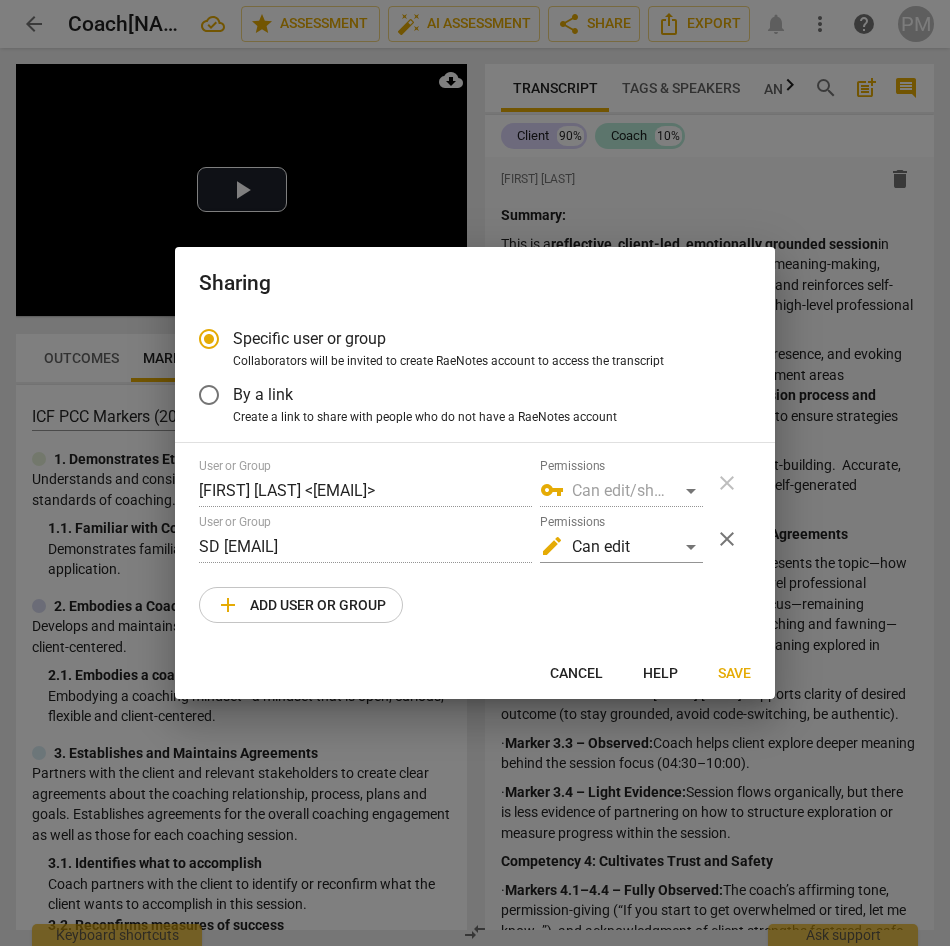 click on "Save" at bounding box center (734, 674) 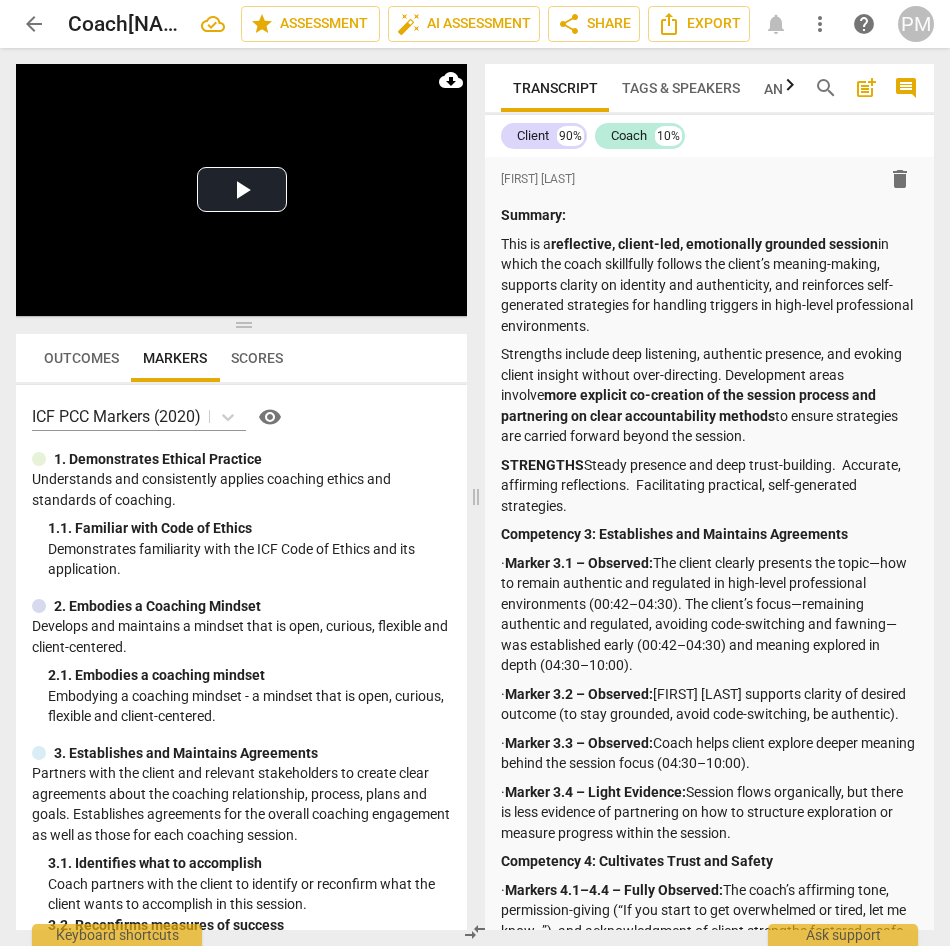 click on "arrow_back" at bounding box center [34, 24] 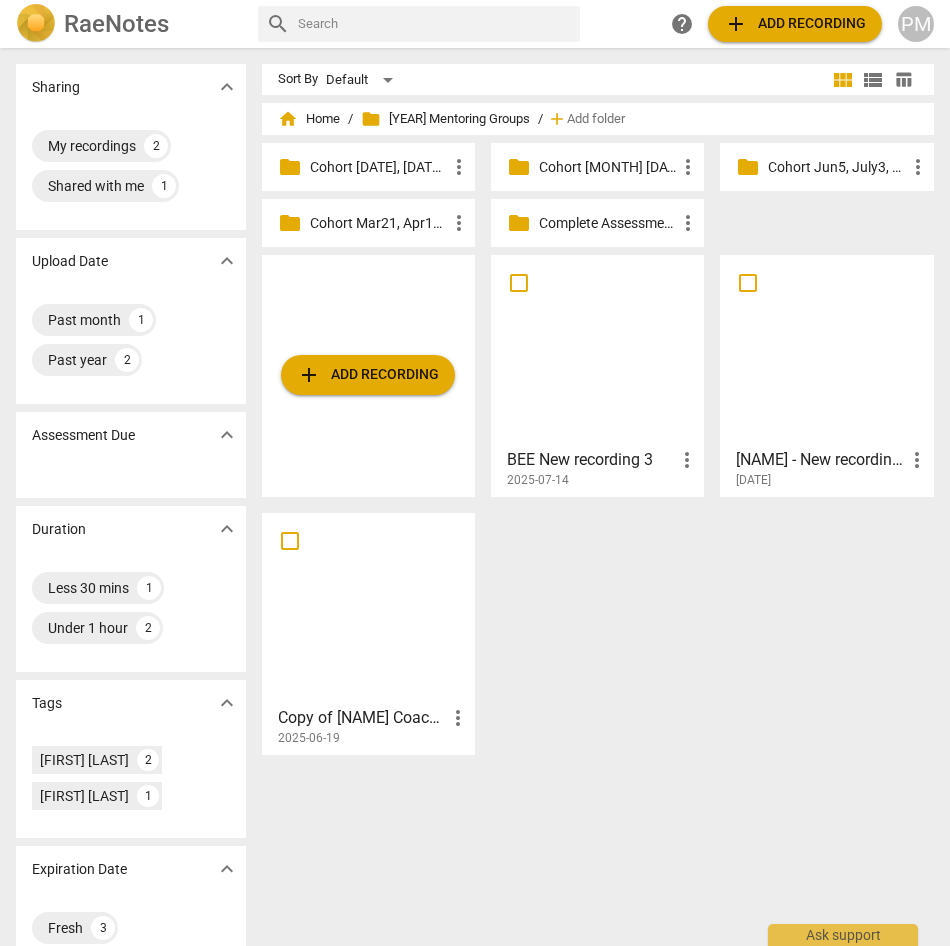 click on "add Add recording BEE New recording 3 more_vert [DATE] Bee - New recording 1 more_vert [DATE] Copy of [NAME] Coaching [NAME] more_vert [DATE]" at bounding box center (606, 513) 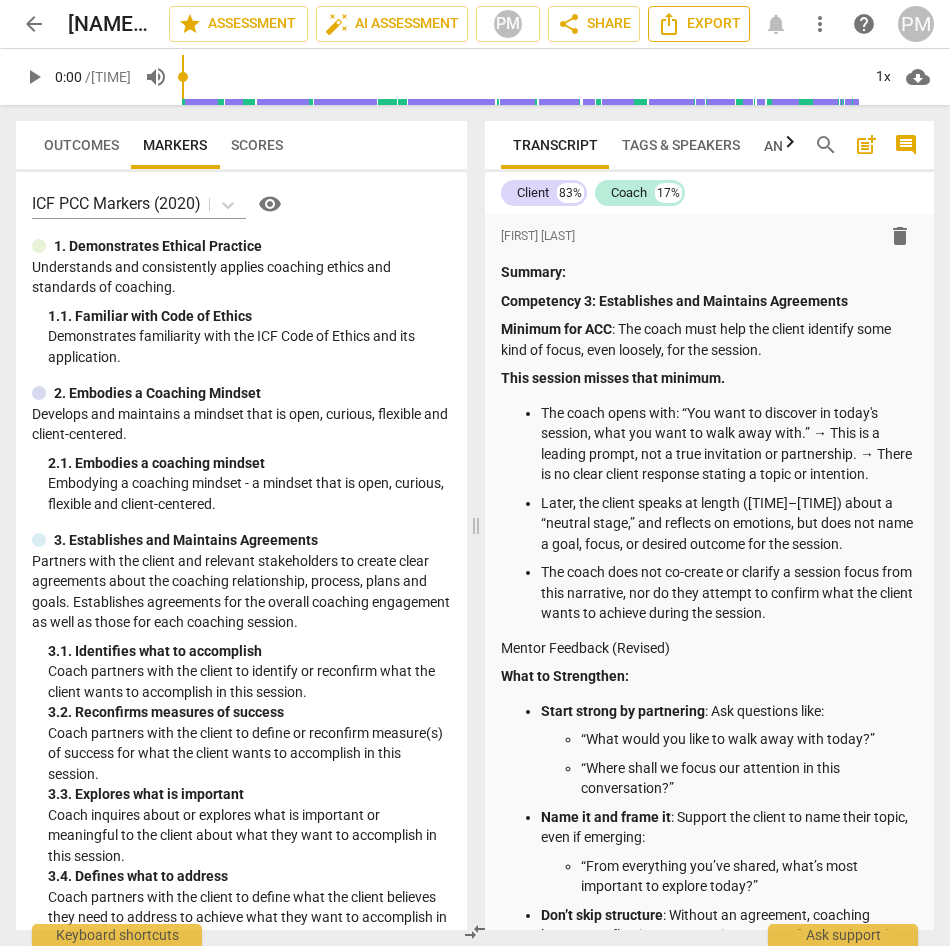 click on "Export" at bounding box center (699, 24) 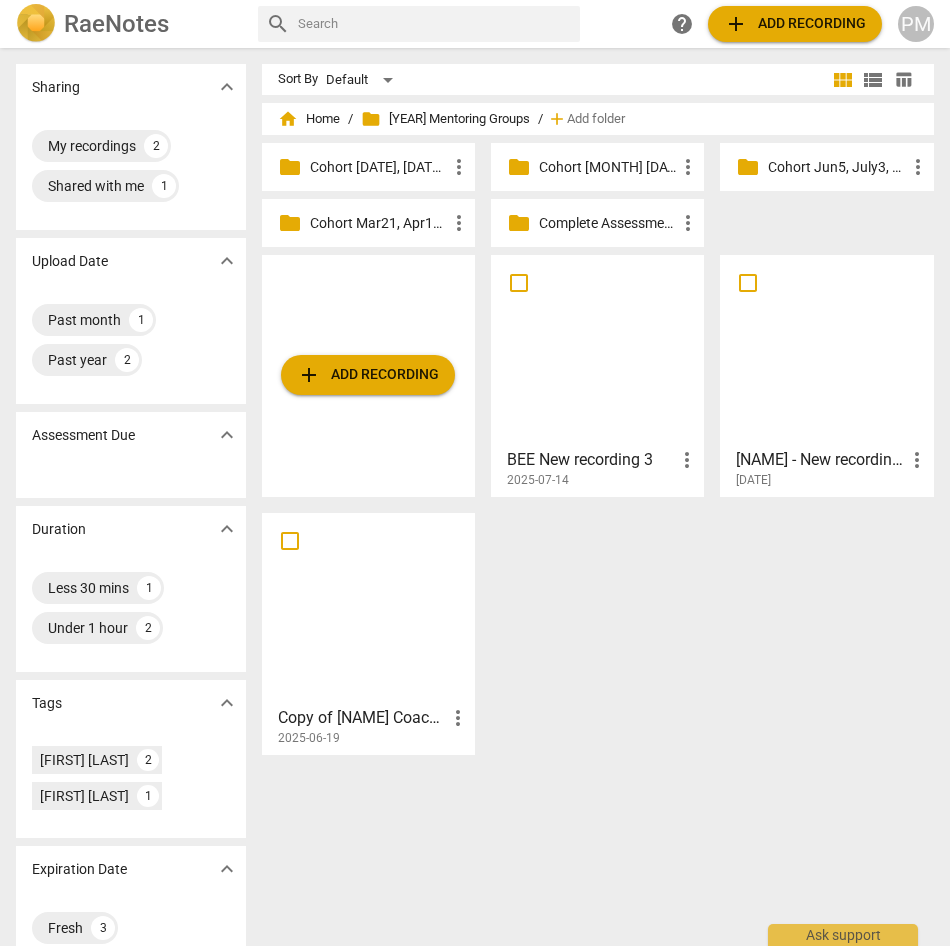 click at bounding box center [597, 350] 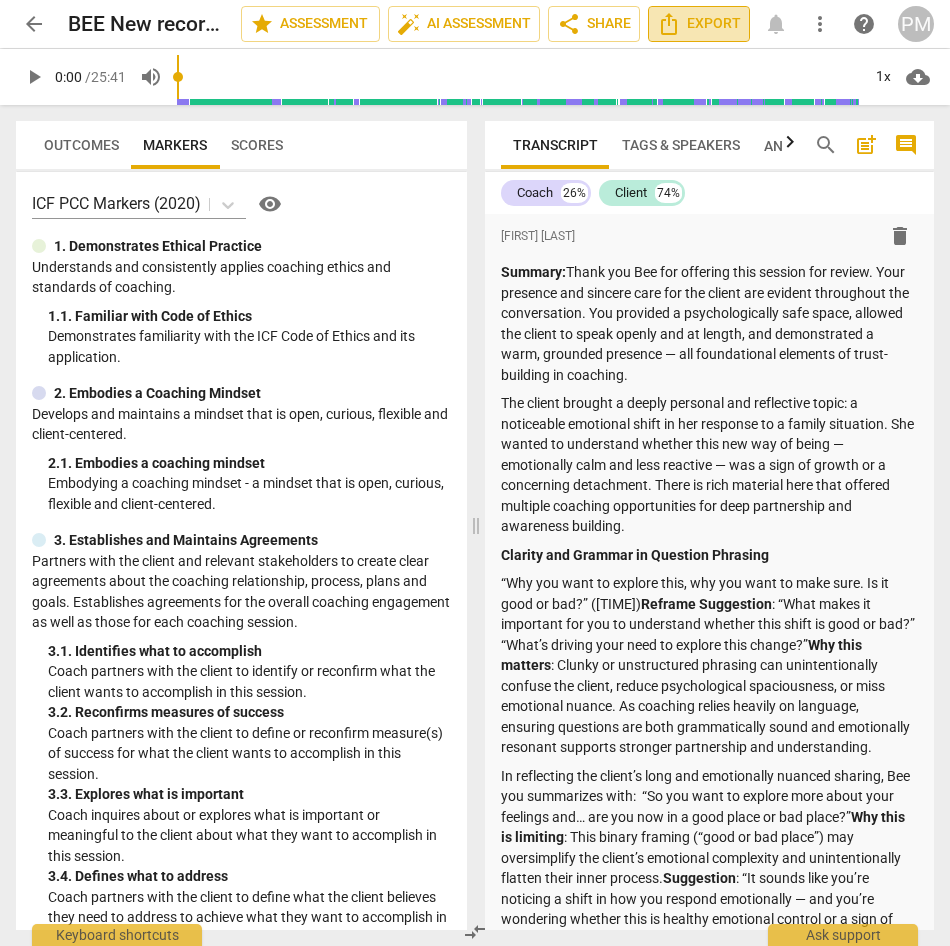 click on "Export" at bounding box center [699, 24] 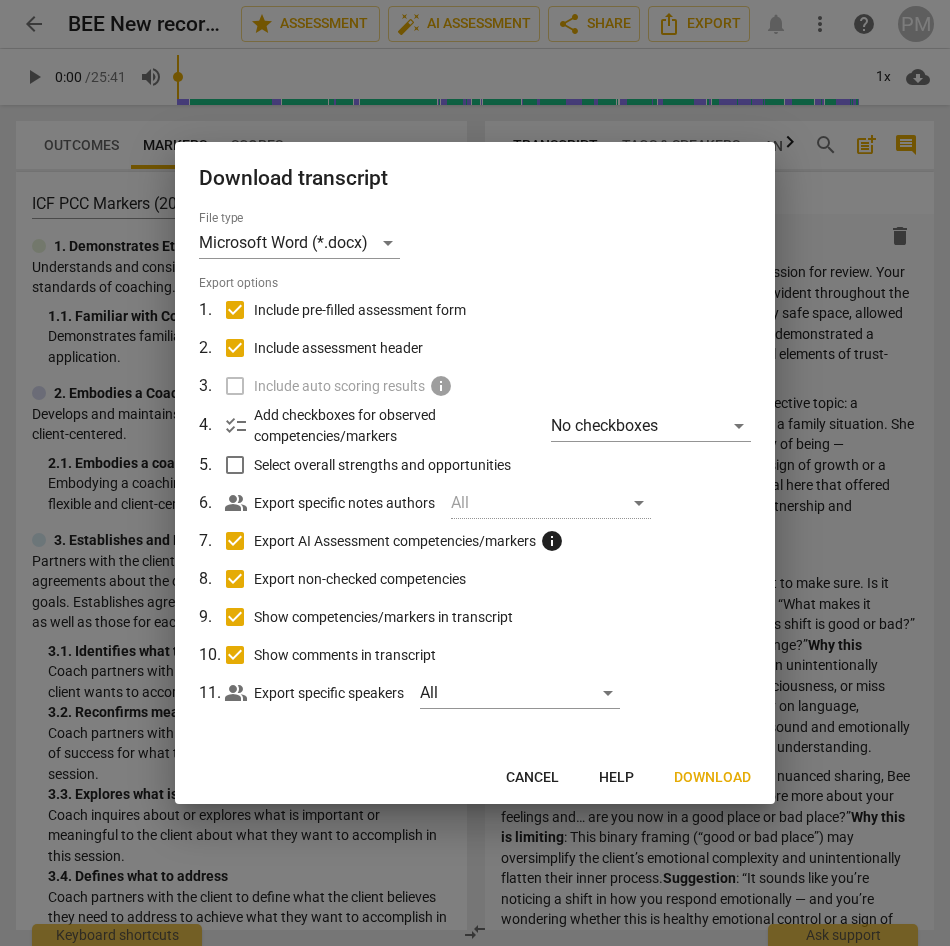 click on "Download" at bounding box center (712, 778) 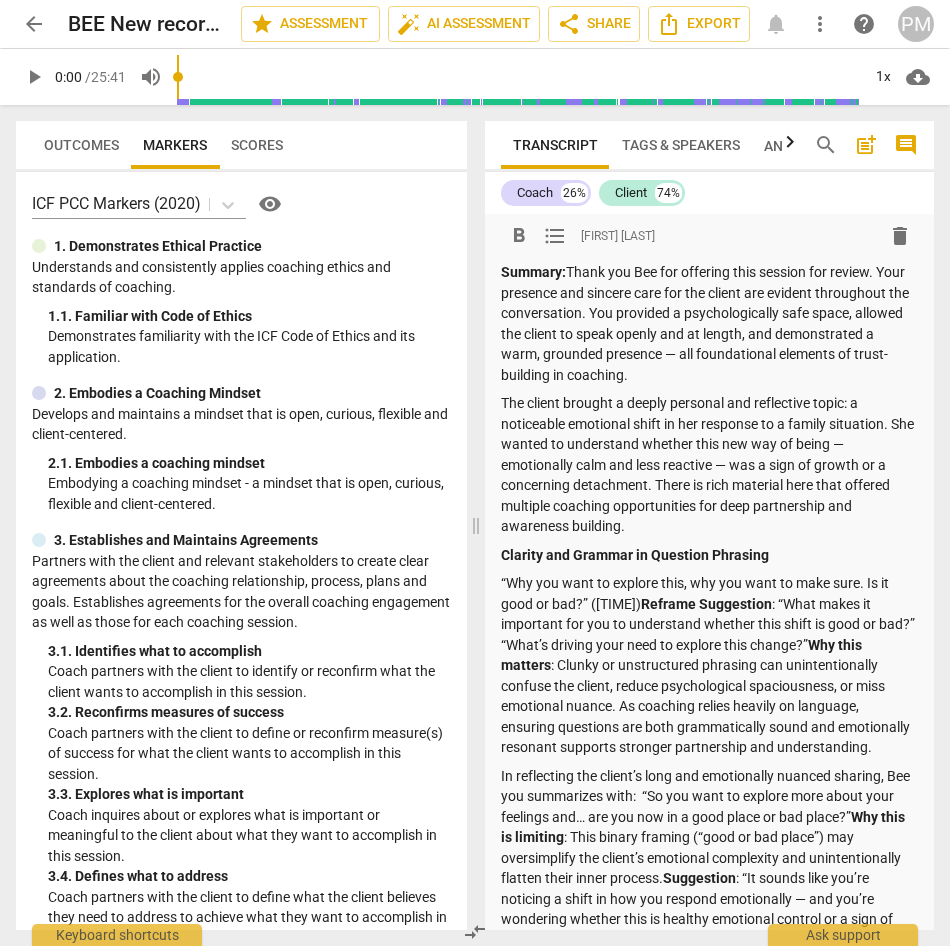 drag, startPoint x: 579, startPoint y: 769, endPoint x: 561, endPoint y: 769, distance: 18 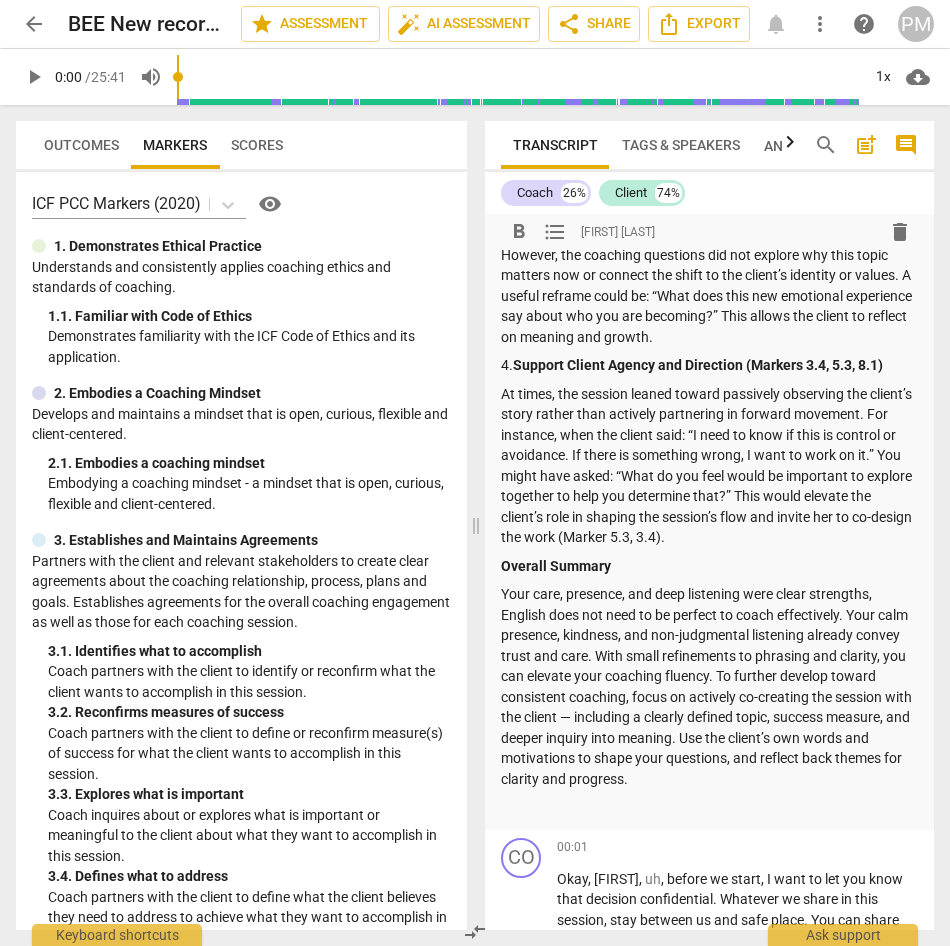 scroll, scrollTop: 2300, scrollLeft: 0, axis: vertical 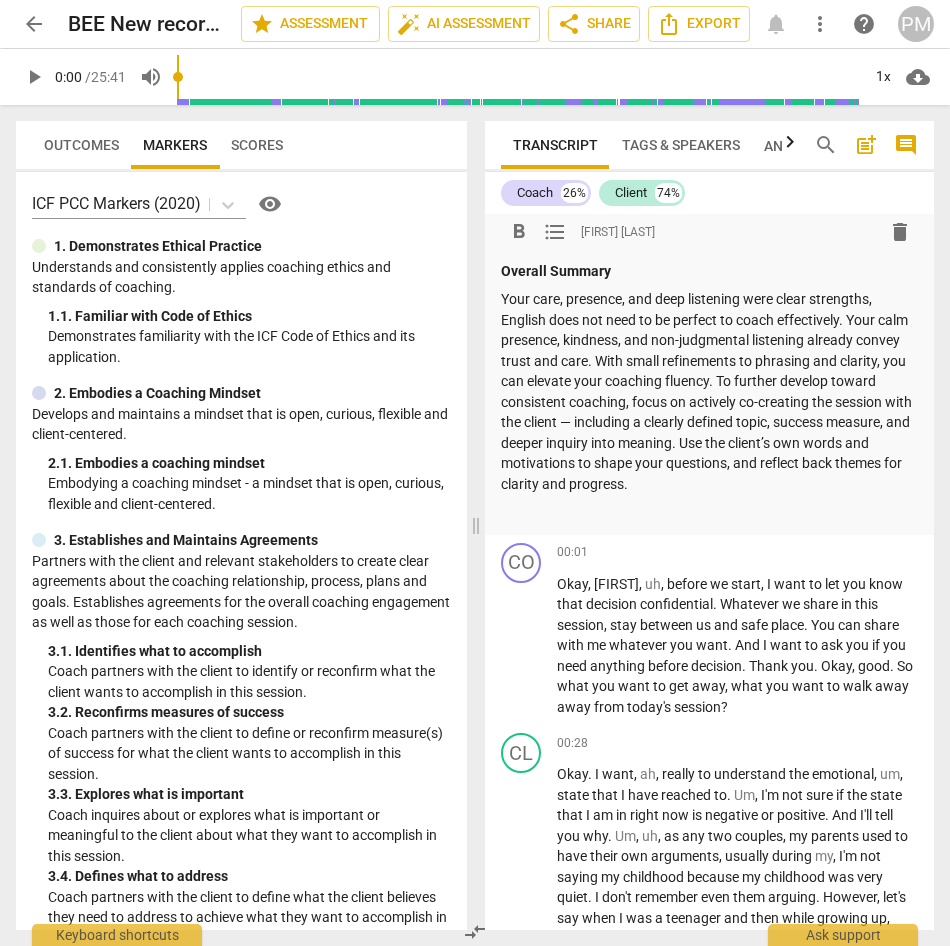 click on "Your care, presence, and deep listening were clear strengths, English does not need to be perfect to coach effectively. Your calm presence, kindness, and non-judgmental listening already convey trust and care. With small refinements to phrasing and clarity, you can elevate your coaching fluency. To further develop toward consistent coaching, focus on actively co-creating the session with the client — including a clearly defined topic, success measure, and deeper inquiry into meaning. Use the client’s own words and motivations to shape your questions, and reflect back themes for clarity and progress." at bounding box center (709, 391) 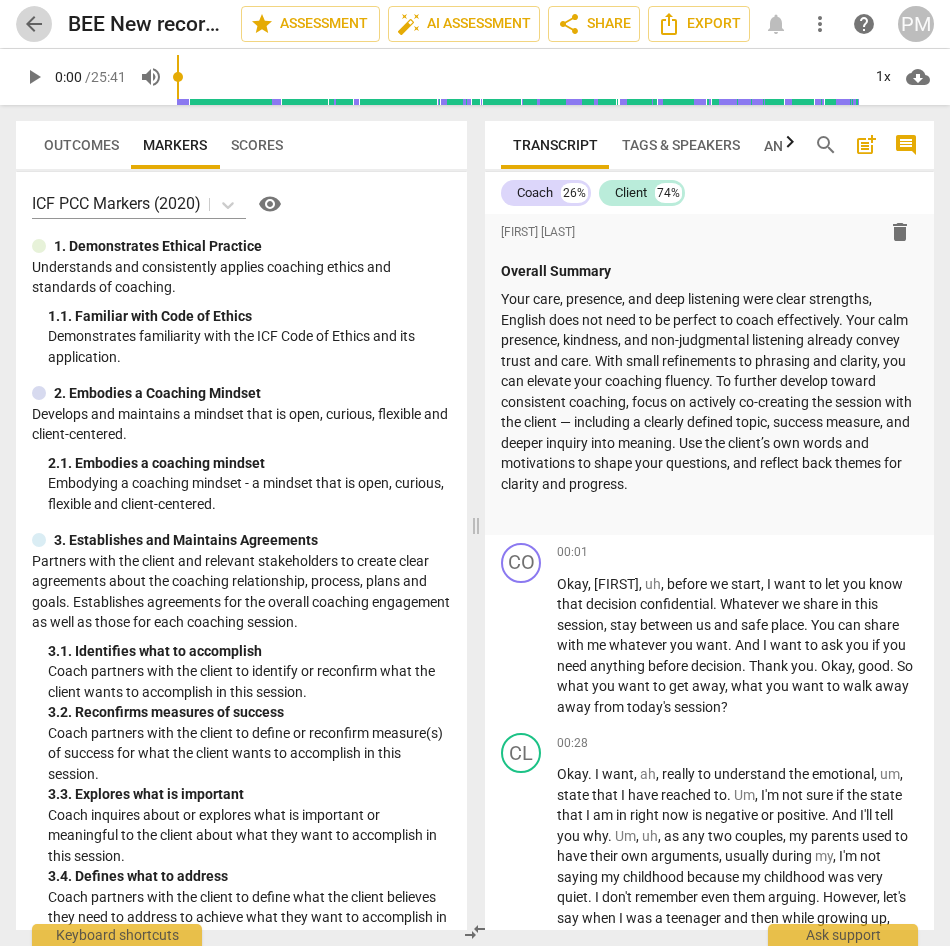 click on "arrow_back" at bounding box center [34, 24] 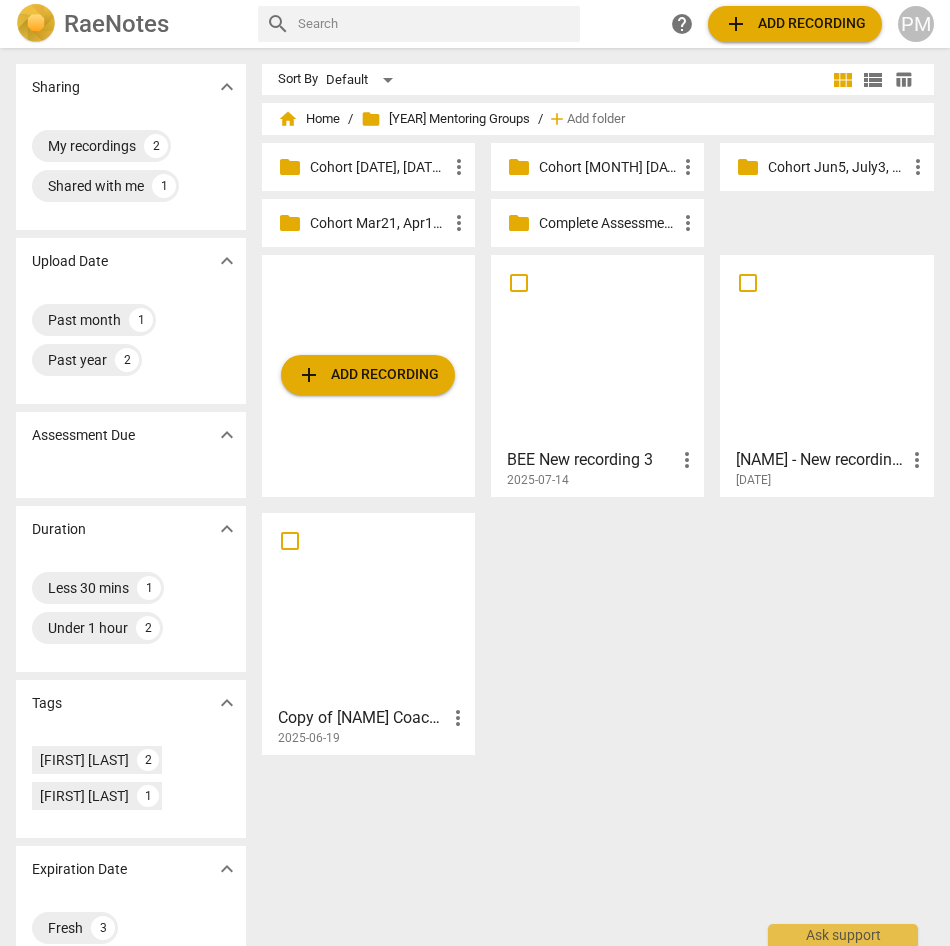 click on "add Add recording BEE New recording 3 more_vert [DATE] Bee - New recording 1 more_vert [DATE] Copy of [NAME] Coaching [NAME] more_vert [DATE]" at bounding box center [606, 513] 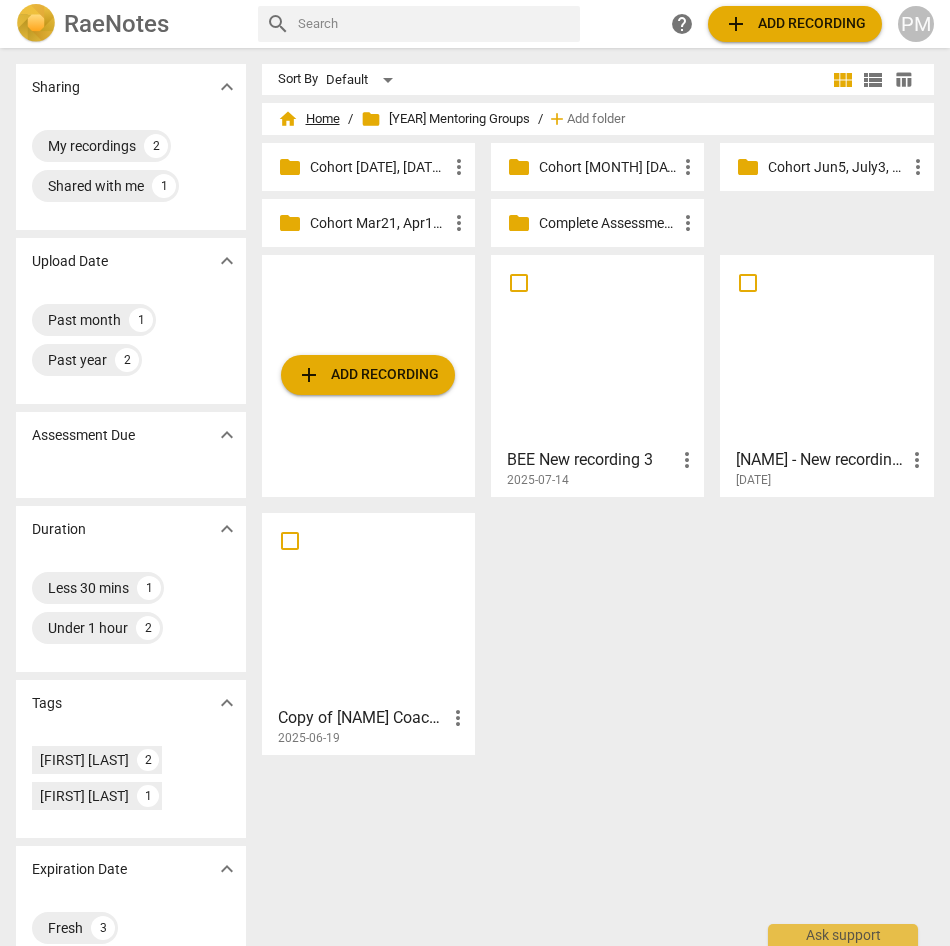 click on "home Home" at bounding box center (309, 119) 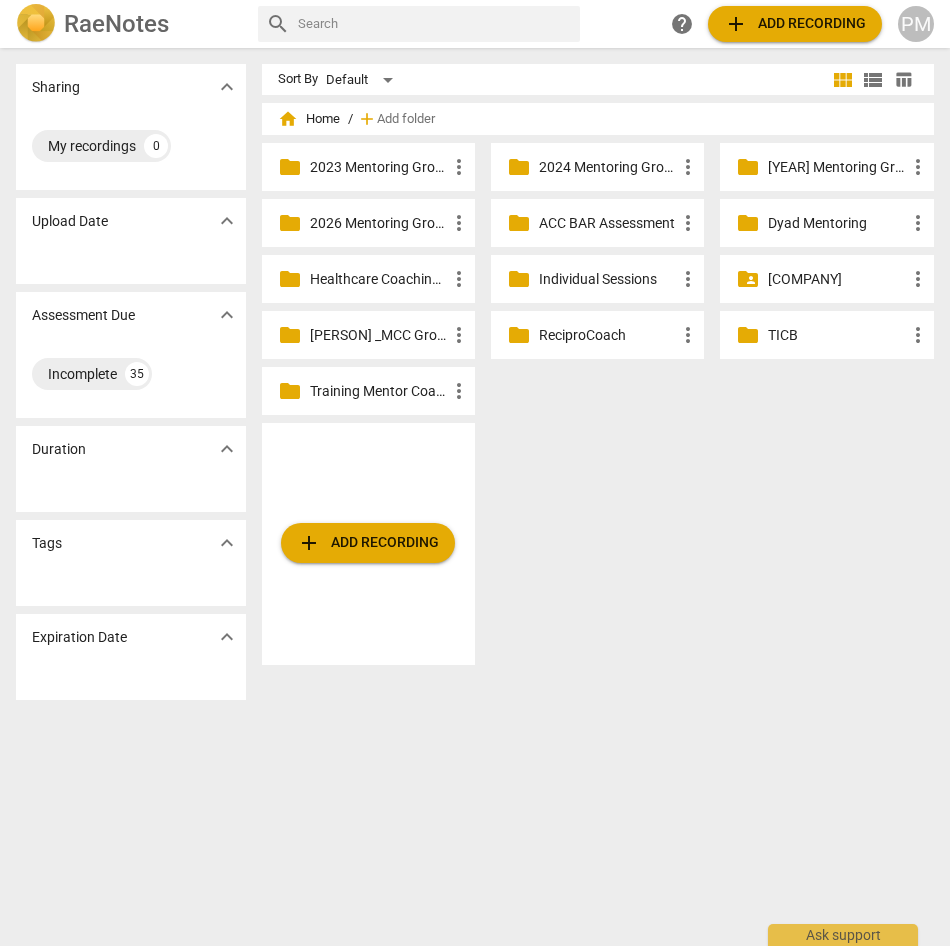 click on "[YEAR] Mentoring Groups" at bounding box center (836, 167) 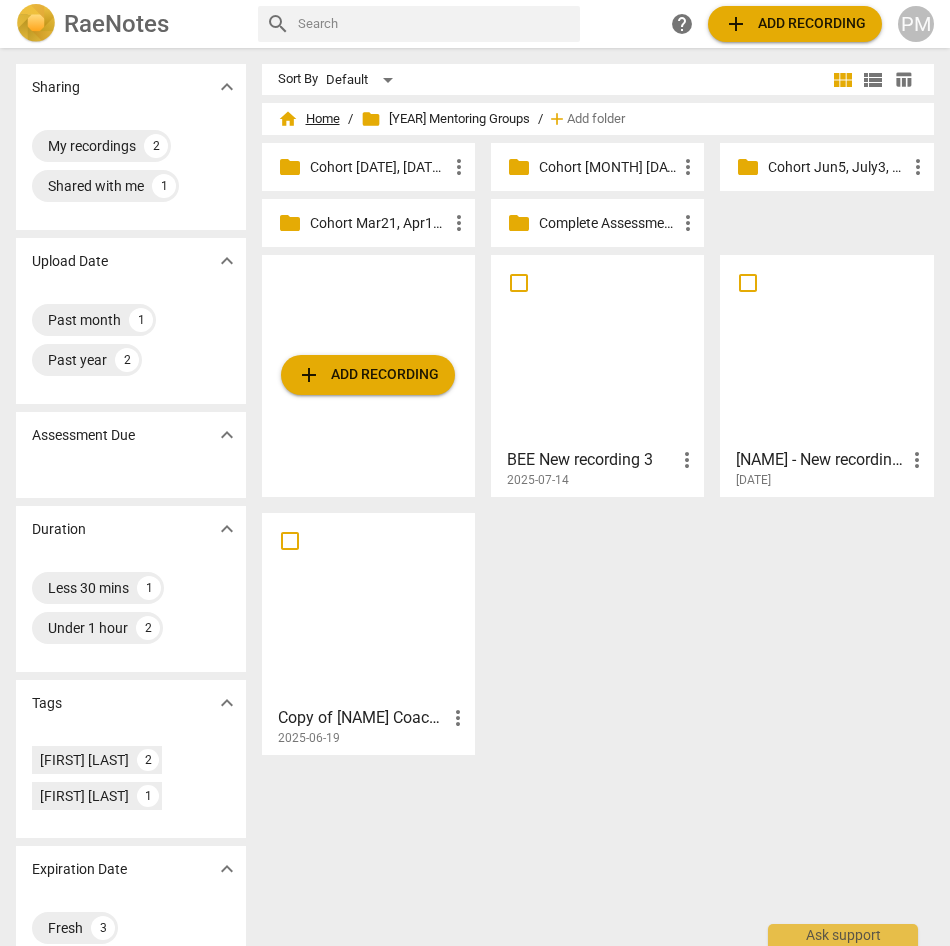 click on "home Home" at bounding box center (309, 119) 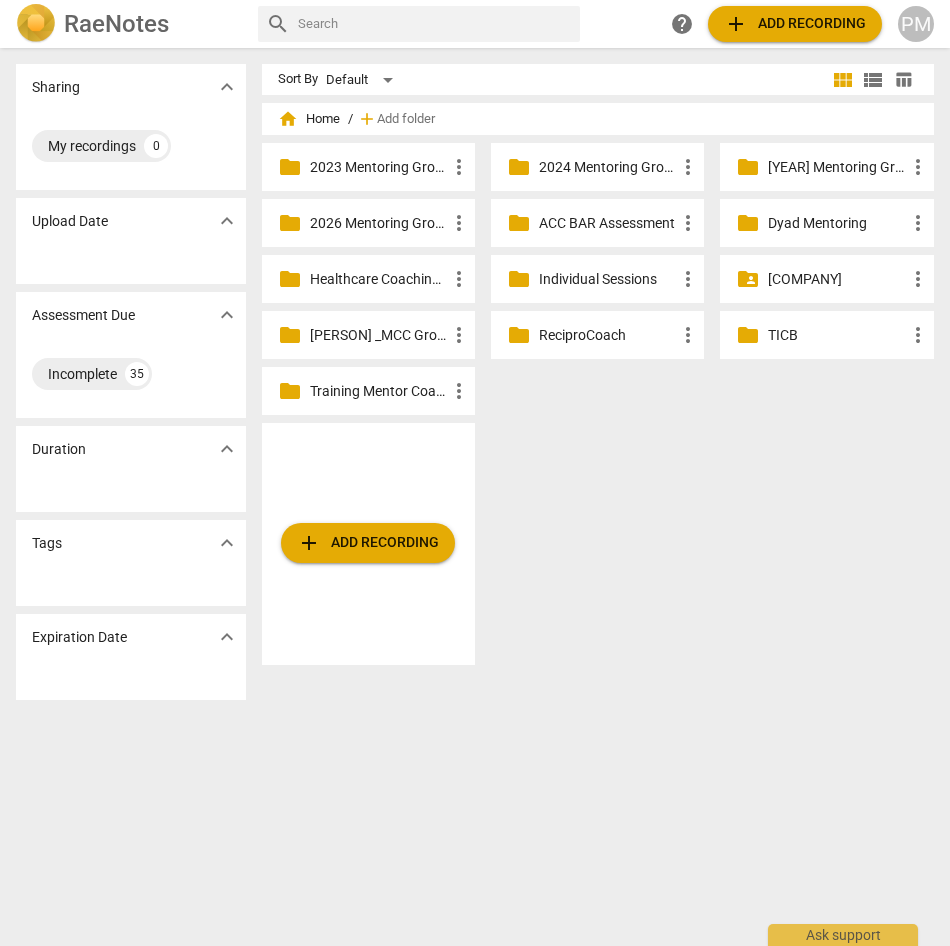 click on "ACC BAR Assessment" at bounding box center (607, 223) 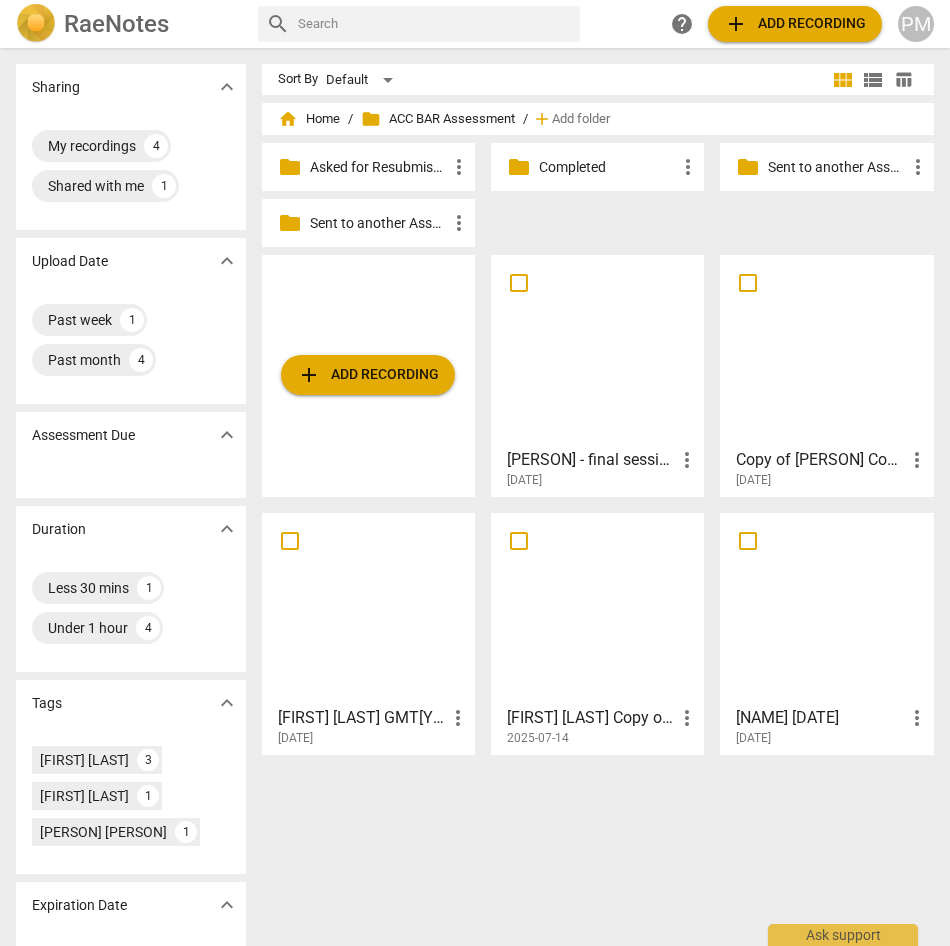 click at bounding box center (826, 608) 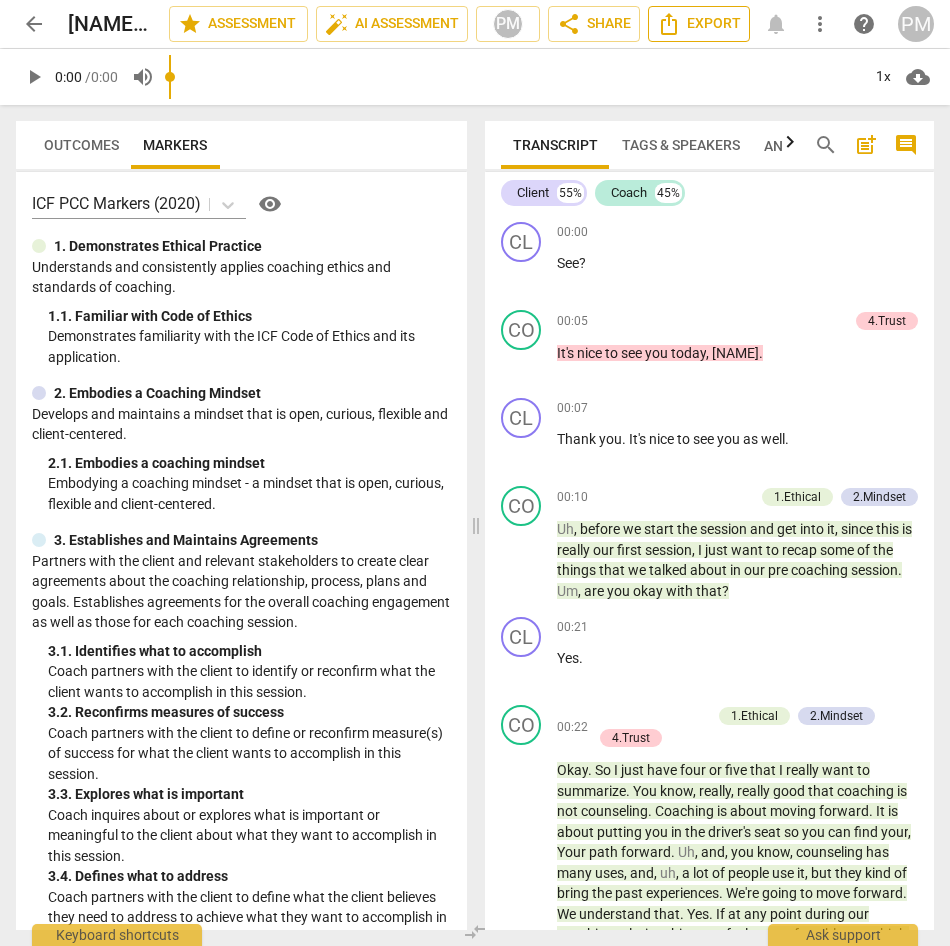 click on "Export" at bounding box center (699, 24) 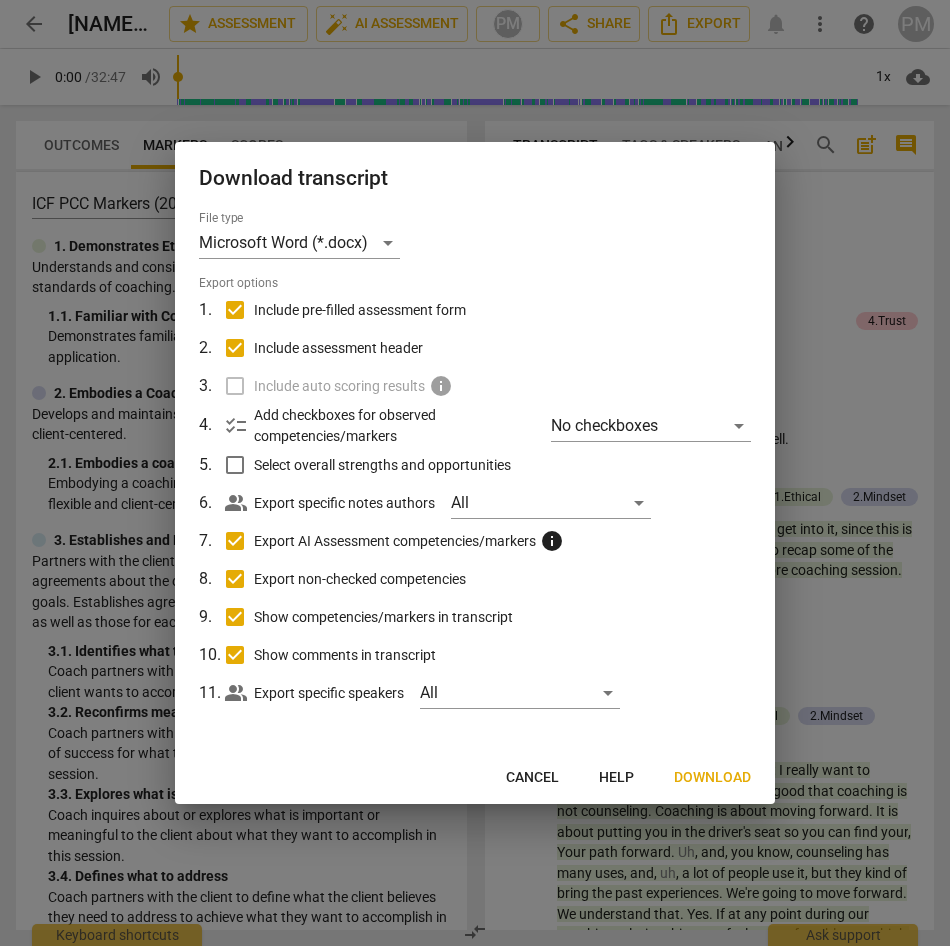 click on "Download" at bounding box center [712, 778] 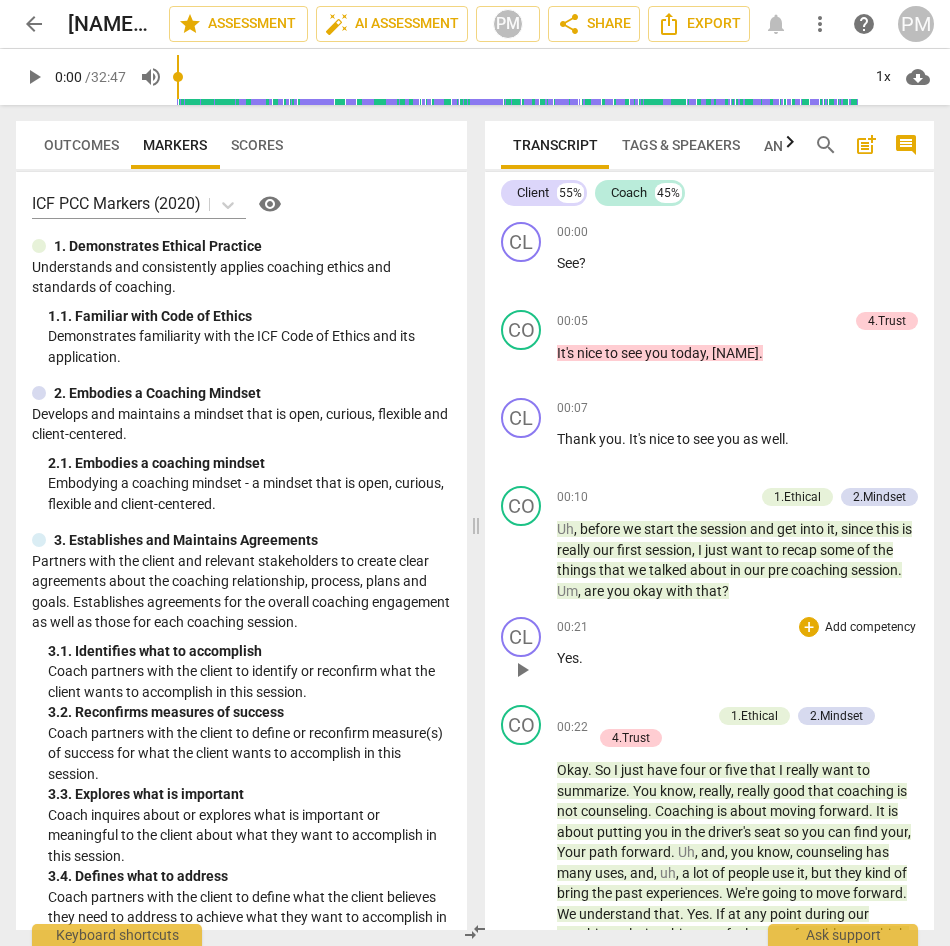 click on "CL play_arrow pause [TIME] + Add competency keyboard_arrow_right Yes ." at bounding box center [709, 653] 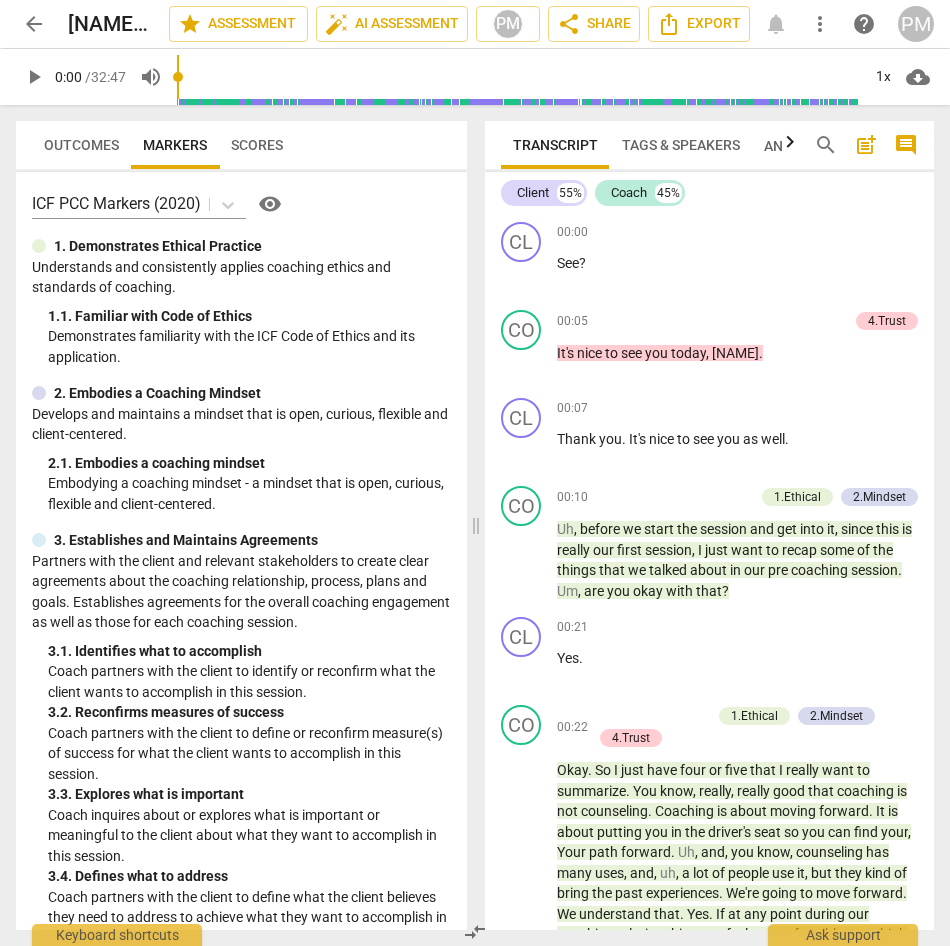 click on "Partners with the client and relevant stakeholders to create clear agreements about the coaching relationship, process, plans and goals. Establishes agreements for the overall coaching engagement as well as those for each coaching session." at bounding box center [241, 592] 